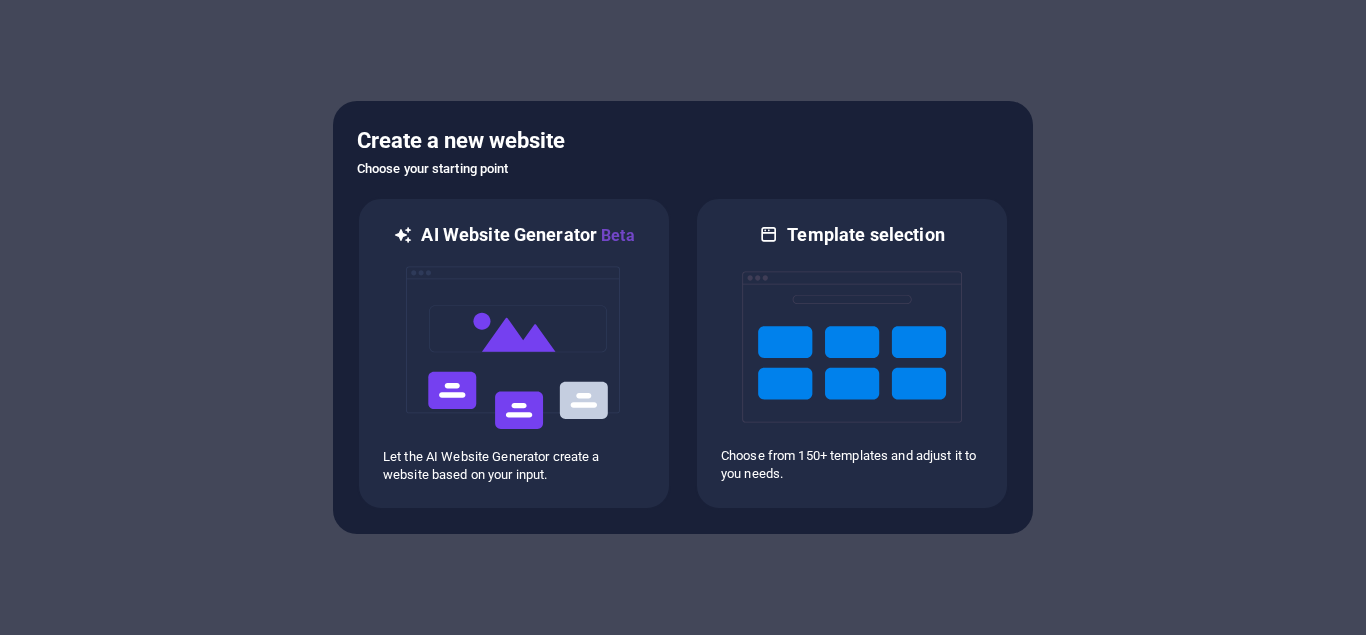 scroll, scrollTop: 0, scrollLeft: 0, axis: both 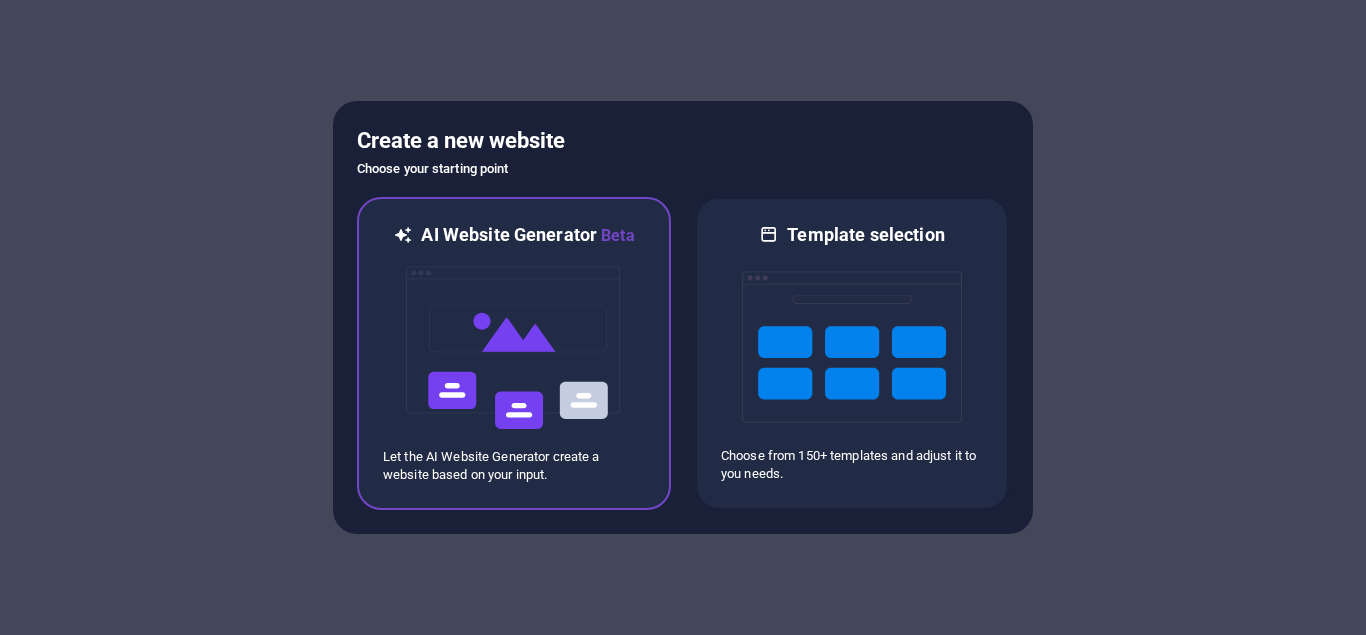 click at bounding box center [514, 348] 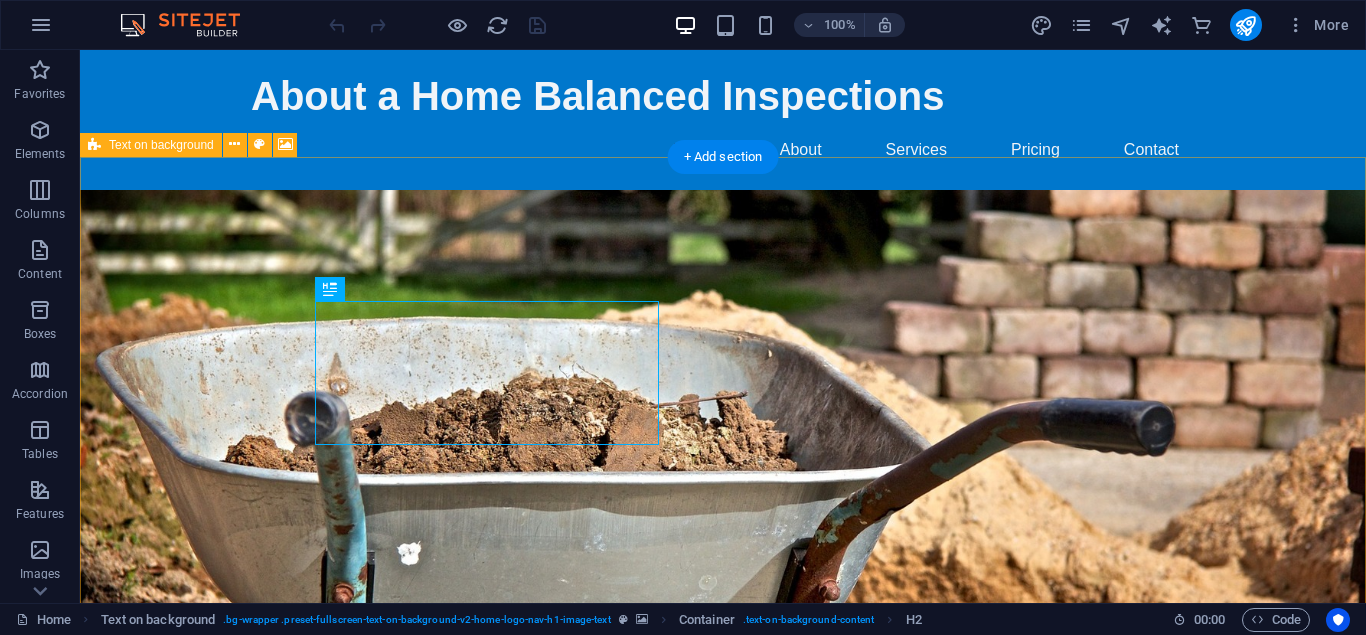 scroll, scrollTop: 102, scrollLeft: 0, axis: vertical 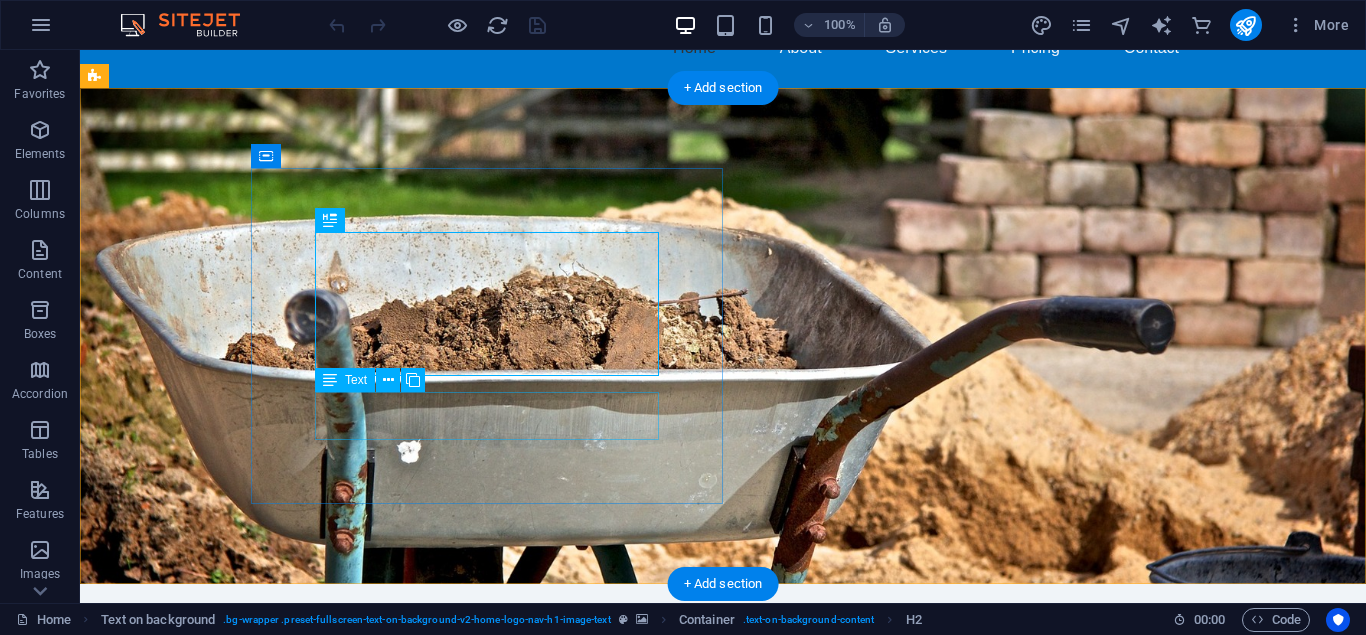 click on "Your trusted partner in ensuring the safety and integrity of your home." at bounding box center (723, 804) 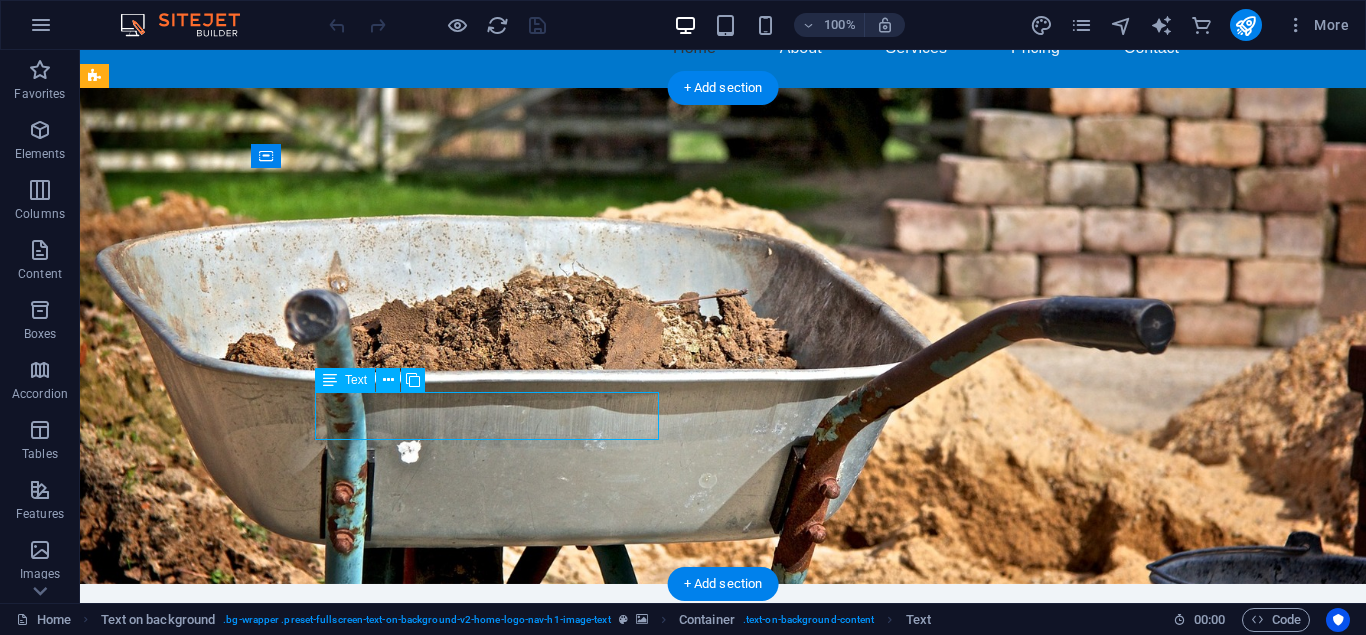 click on "Your trusted partner in ensuring the safety and integrity of your home." at bounding box center [723, 804] 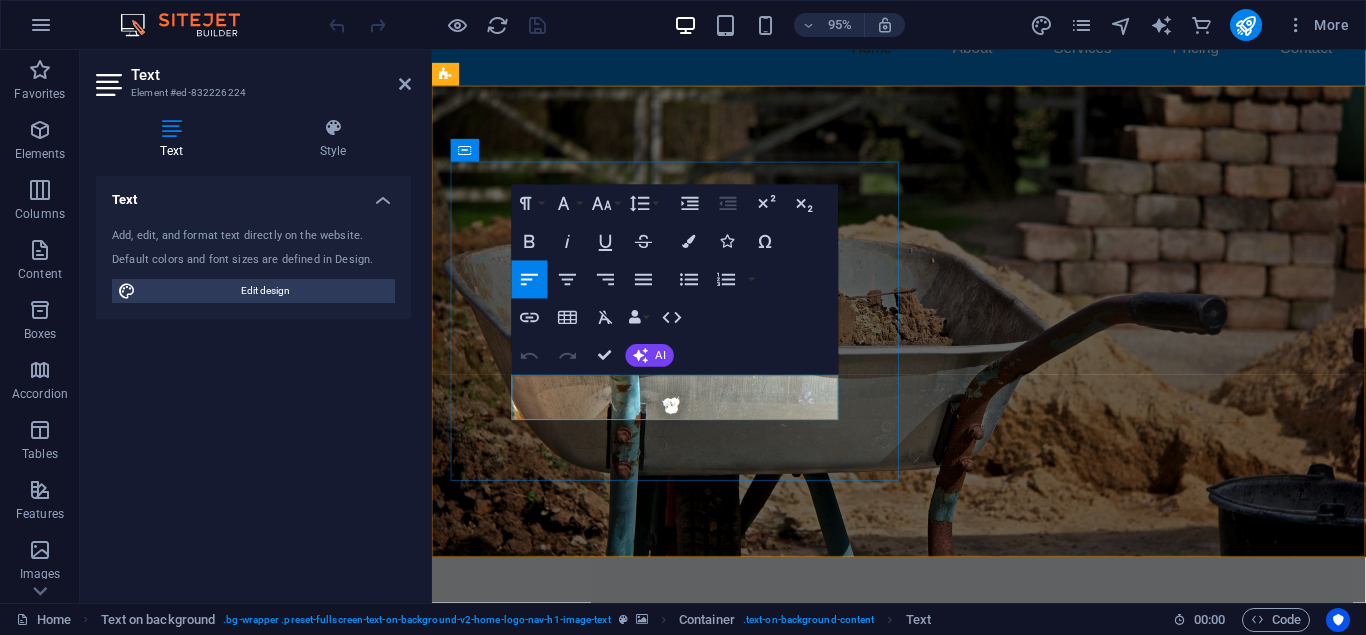 click on "Your trusted partner in ensuring the safety and integrity of your home." at bounding box center (924, 804) 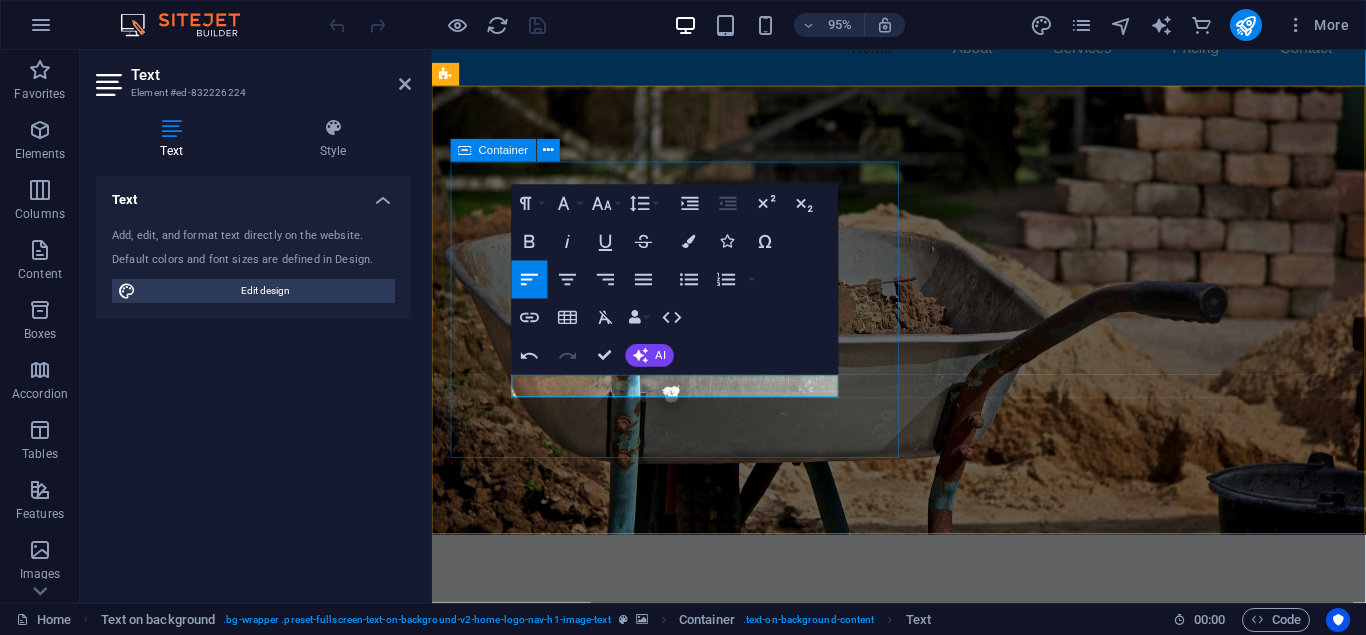 type 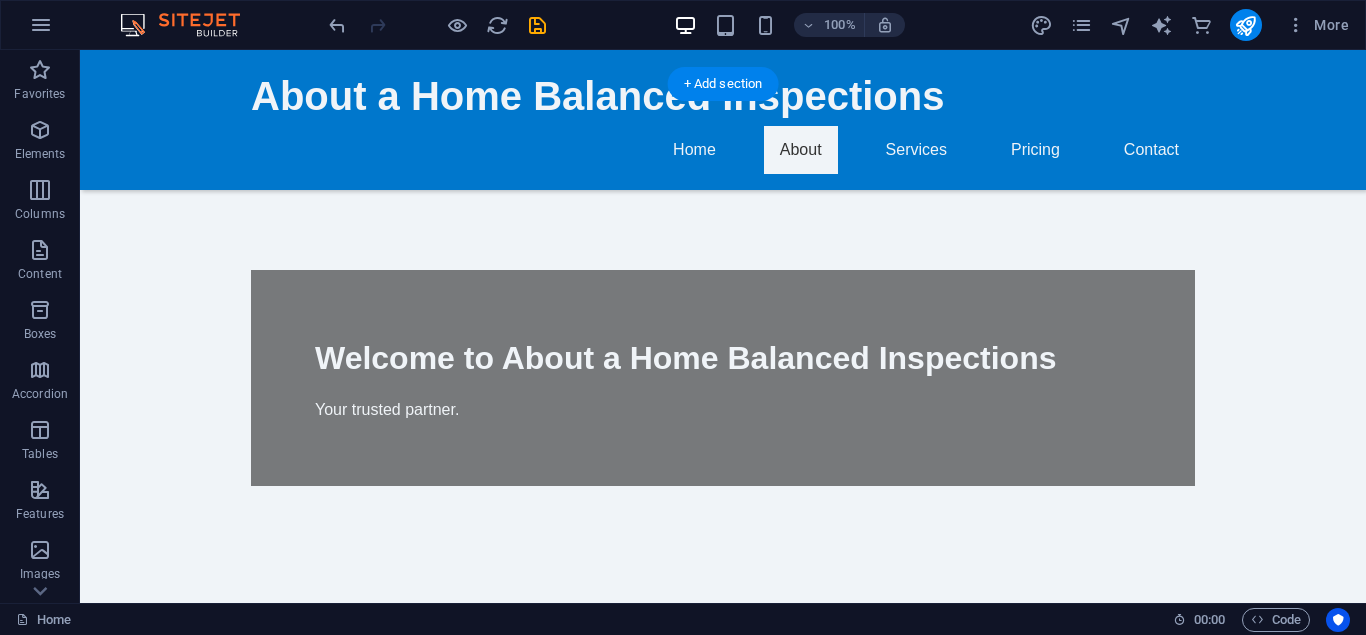 scroll, scrollTop: 510, scrollLeft: 0, axis: vertical 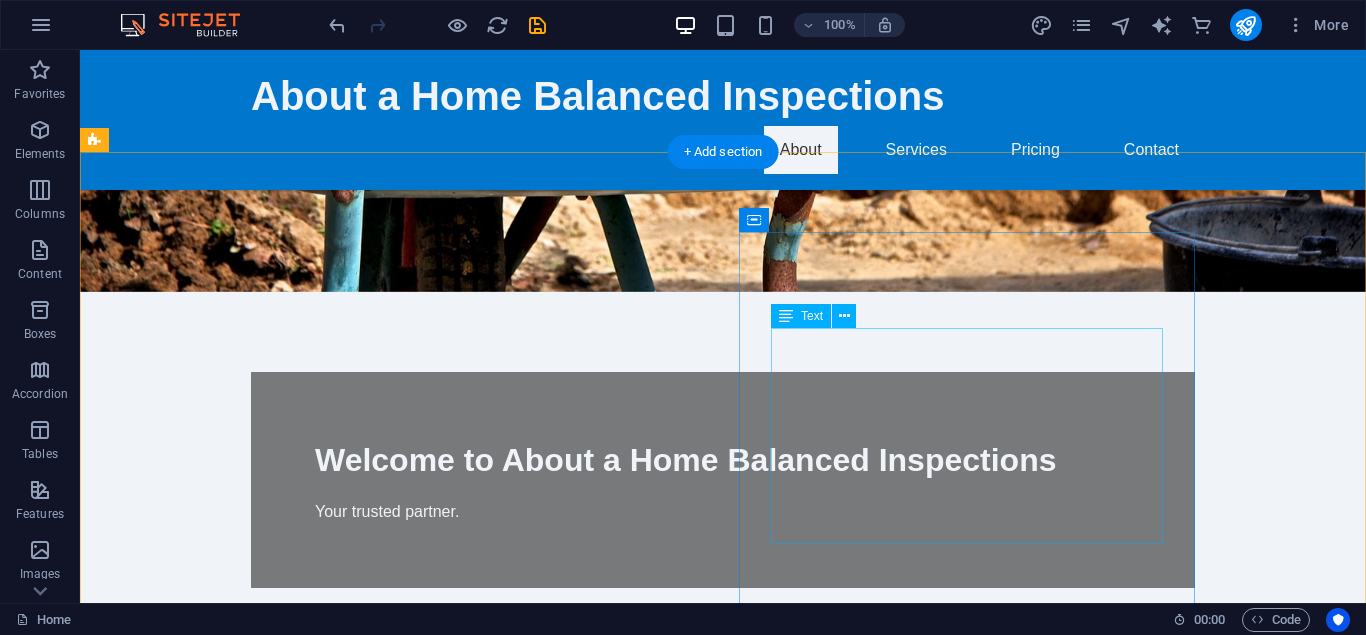 click on "At About a Home Balanced Inspections, we specialize in providing thorough residential home inspections, including pool and hot tub inspections. Our experienced team is dedicated to helping you make informed decisions about your property. We understand the importance of safety and reliability in your home, and we aim to deliver peace of mind with every inspection. Trust us to ensure your home is in perfect condition." at bounding box center (568, 1452) 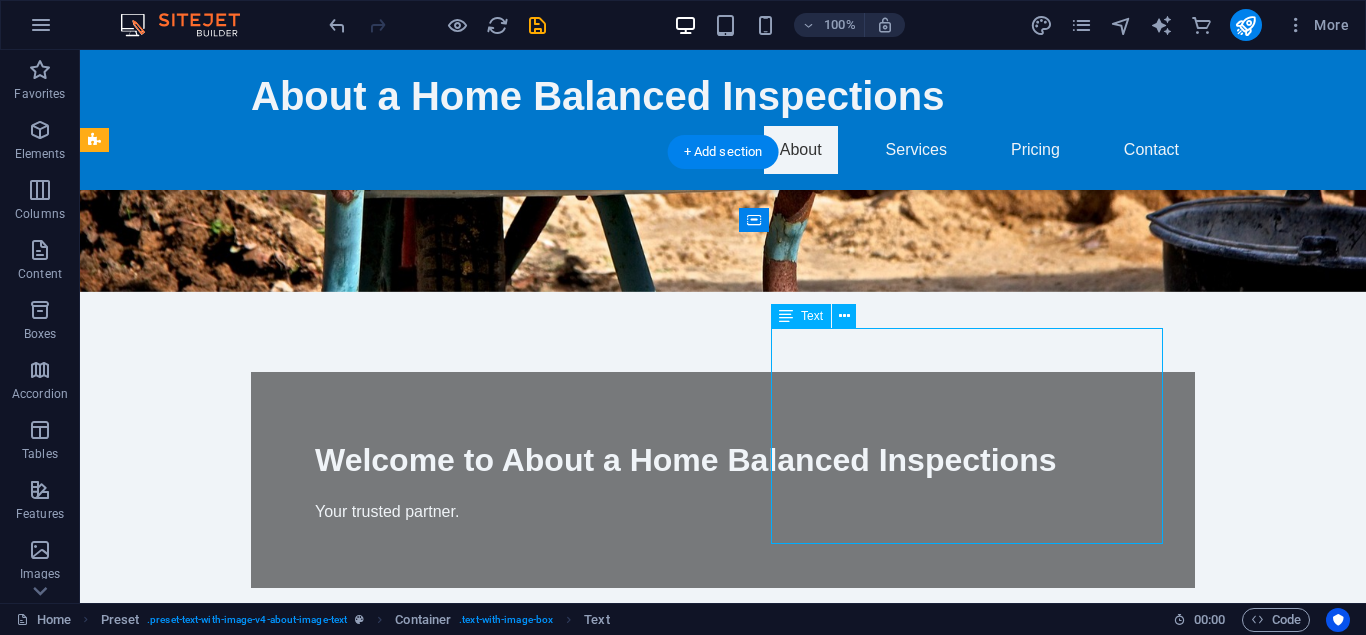 click on "At About a Home Balanced Inspections, we specialize in providing thorough residential home inspections, including pool and hot tub inspections. Our experienced team is dedicated to helping you make informed decisions about your property. We understand the importance of safety and reliability in your home, and we aim to deliver peace of mind with every inspection. Trust us to ensure your home is in perfect condition." at bounding box center (568, 1452) 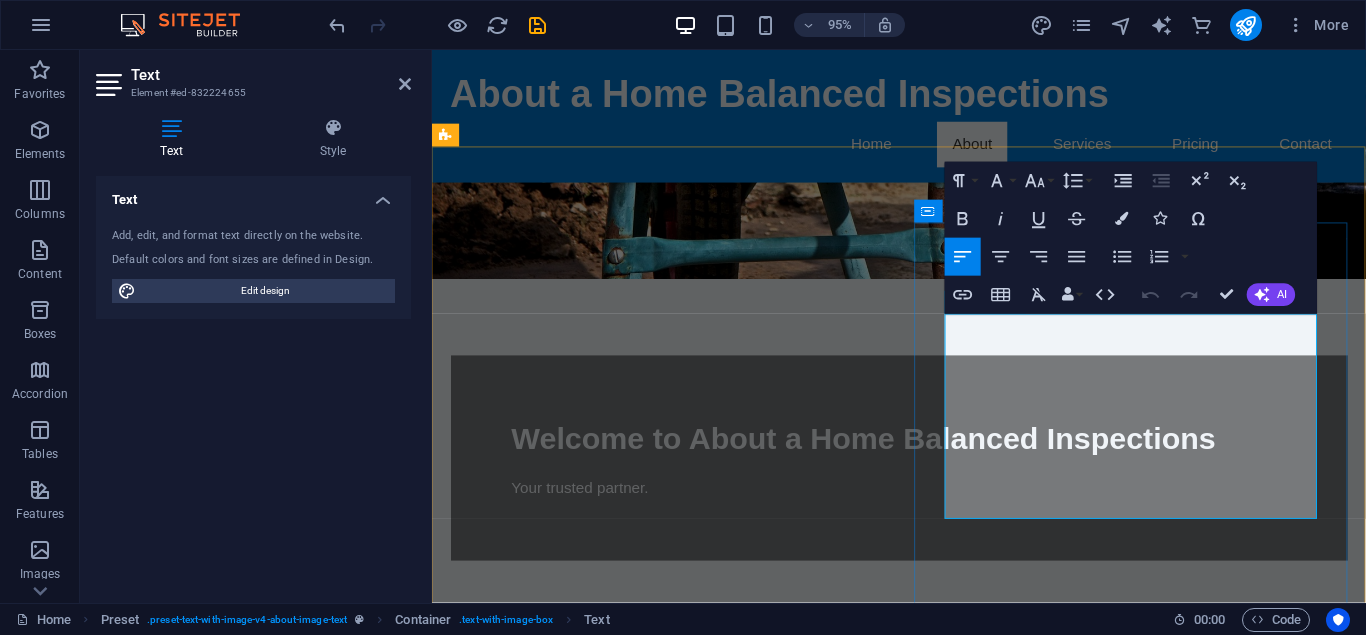 click on "At About a Home Balanced Inspections, we specialize in providing thorough residential home inspections, including pool and hot tub inspections. Our experienced team is dedicated to helping you make informed decisions about your property. We understand the importance of safety and reliability in your home, and we aim to deliver peace of mind with every inspection. Trust us to ensure your home is in perfect condition." at bounding box center (920, 1452) 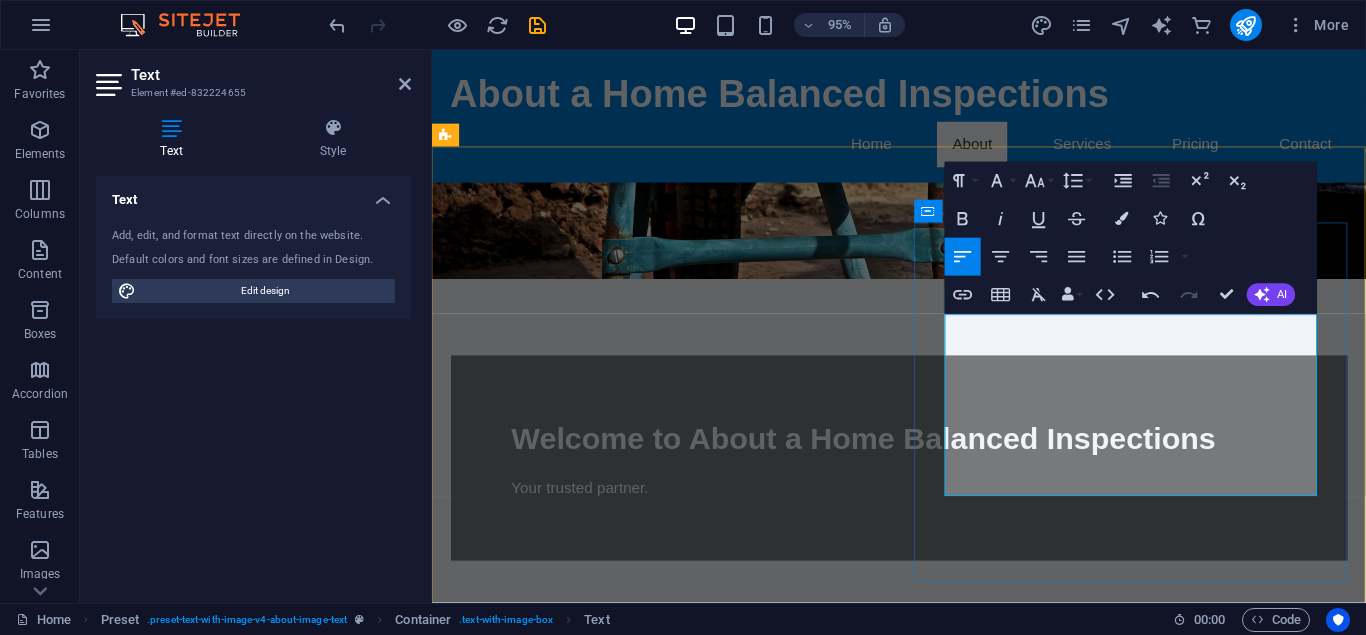 click on "At About a Home Balanced Inspections, we specialize in providing residential home inspections, including pool and hot tub inspections. Our experienced team is dedicated to helping you make informed decisions about your property. We understand the importance of safety and reliability in your home, and we aim to deliver peace of mind with every inspection. Trust us to ensure your home is in perfect condition." at bounding box center [920, 1428] 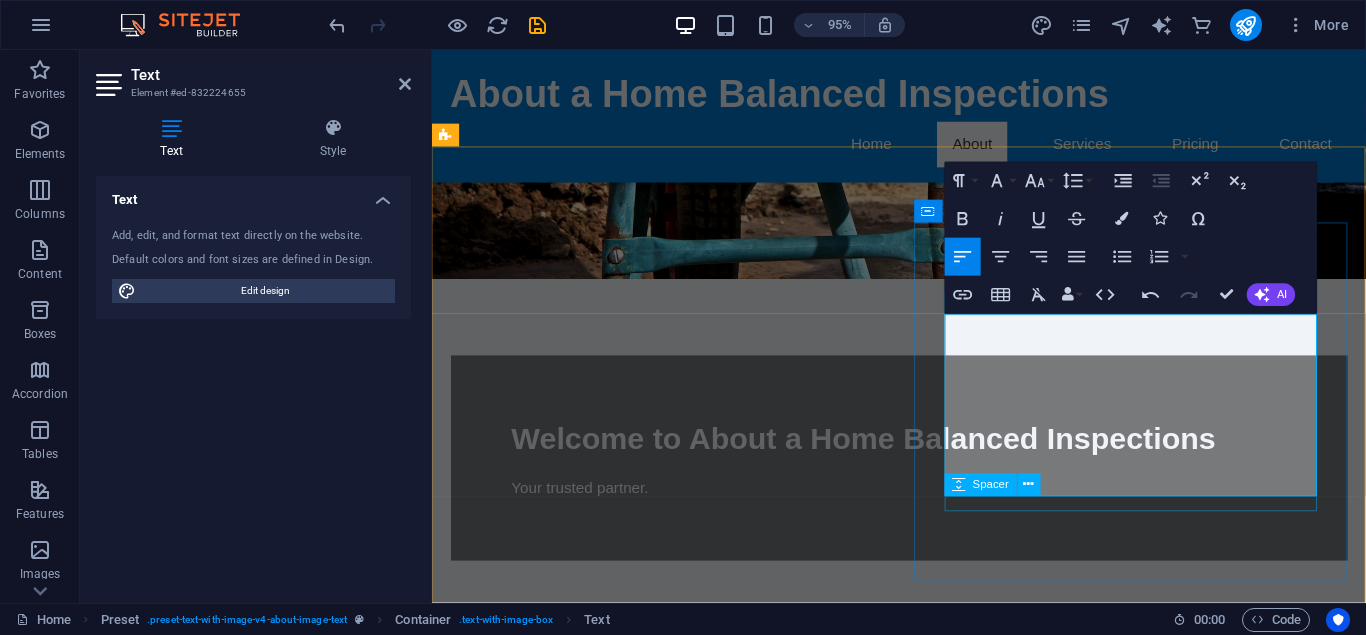 drag, startPoint x: 1343, startPoint y: 510, endPoint x: 985, endPoint y: 531, distance: 358.6154 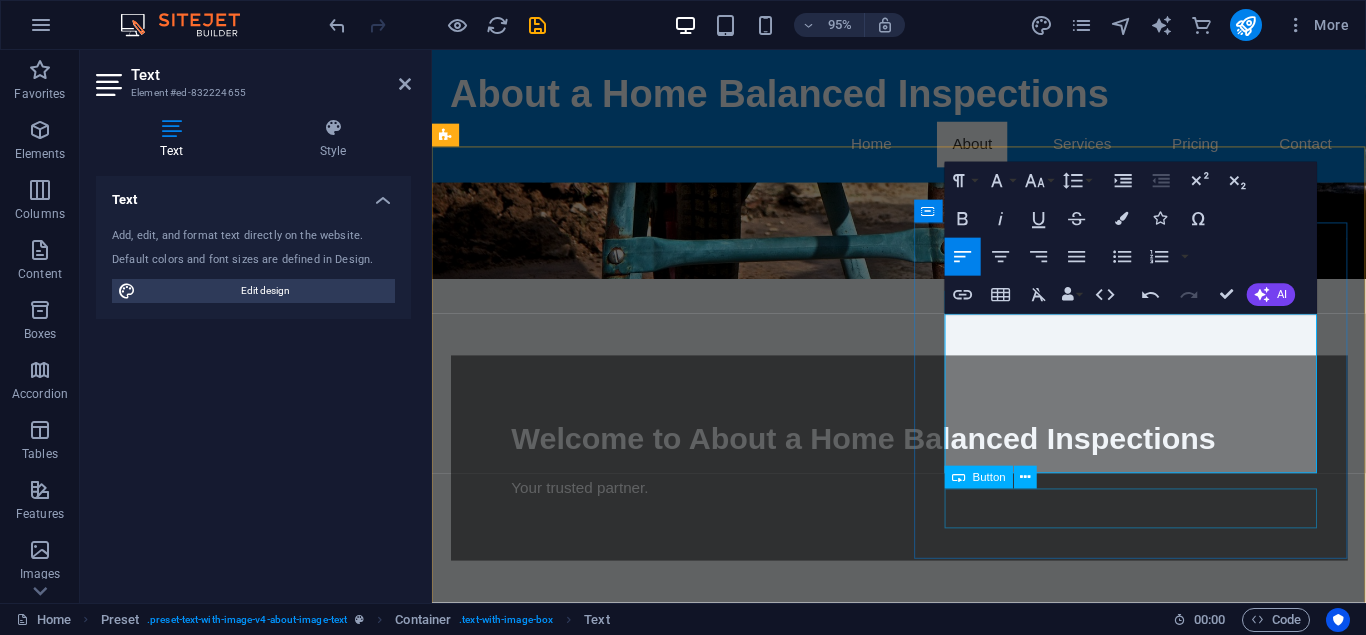 click on "Learn More" at bounding box center (920, 1489) 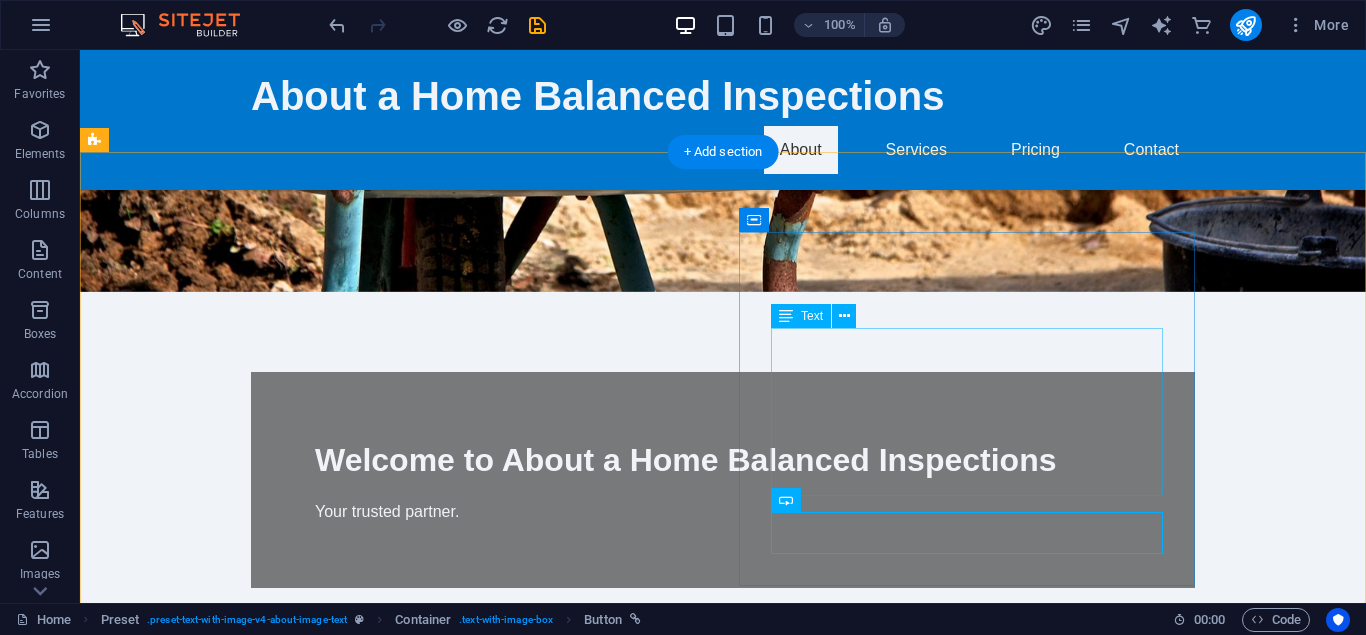 click on "At About a Home Balanced Inspections, we specialize in providing residential home inspections, including pool and hot tub inspections. Our experienced team is dedicated to helping you make informed decisions about your property. We understand the importance of understanding potential risks, and we aim to deliver perspective and helpful details with every inspection." at bounding box center [568, 1404] 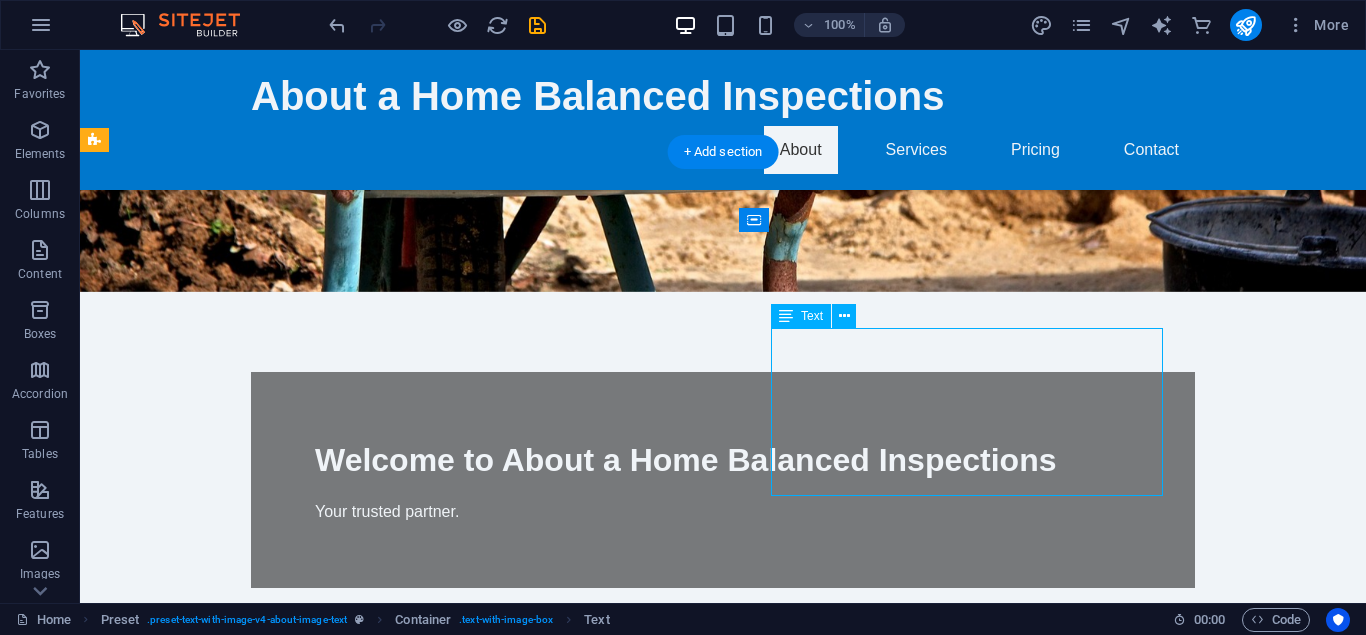 drag, startPoint x: 834, startPoint y: 442, endPoint x: 507, endPoint y: 459, distance: 327.4416 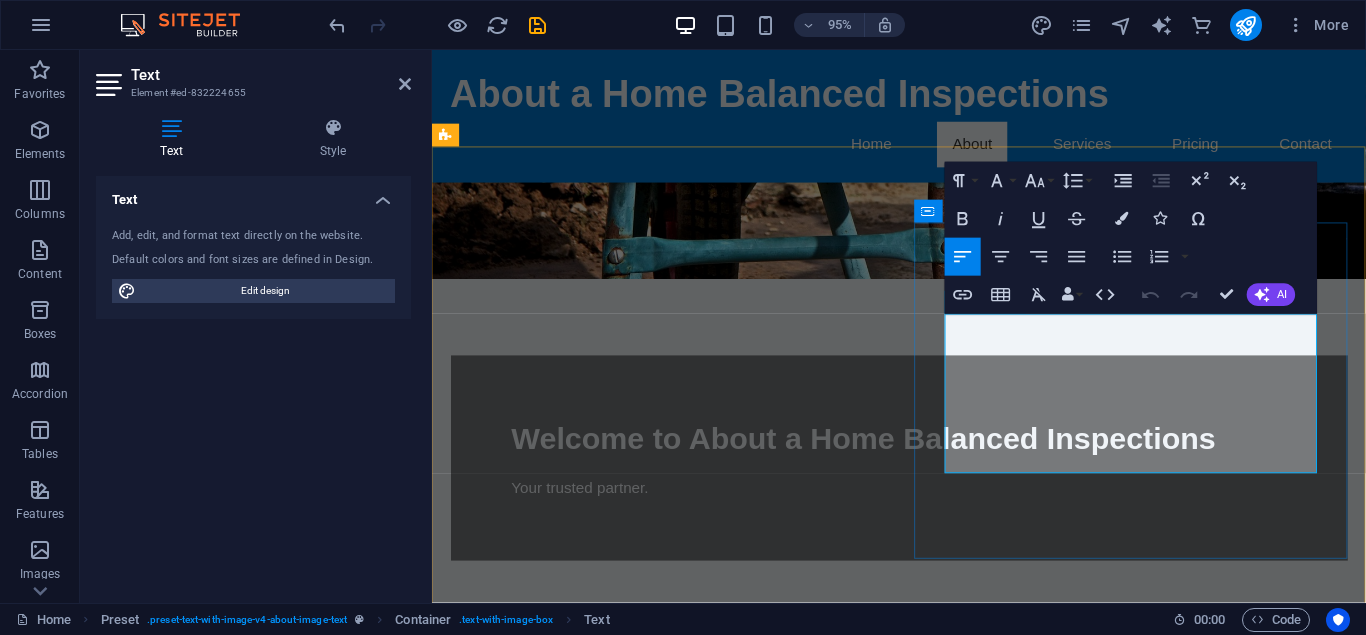 click on "At About a Home Balanced Inspections, we specialize in providing residential home inspections, including pool and hot tub inspections. Our experienced team is dedicated to helping you make informed decisions about your property. We understand the importance of understanding potential risks, and we aim to deliver perspective and helpful details with every inspection." at bounding box center [920, 1404] 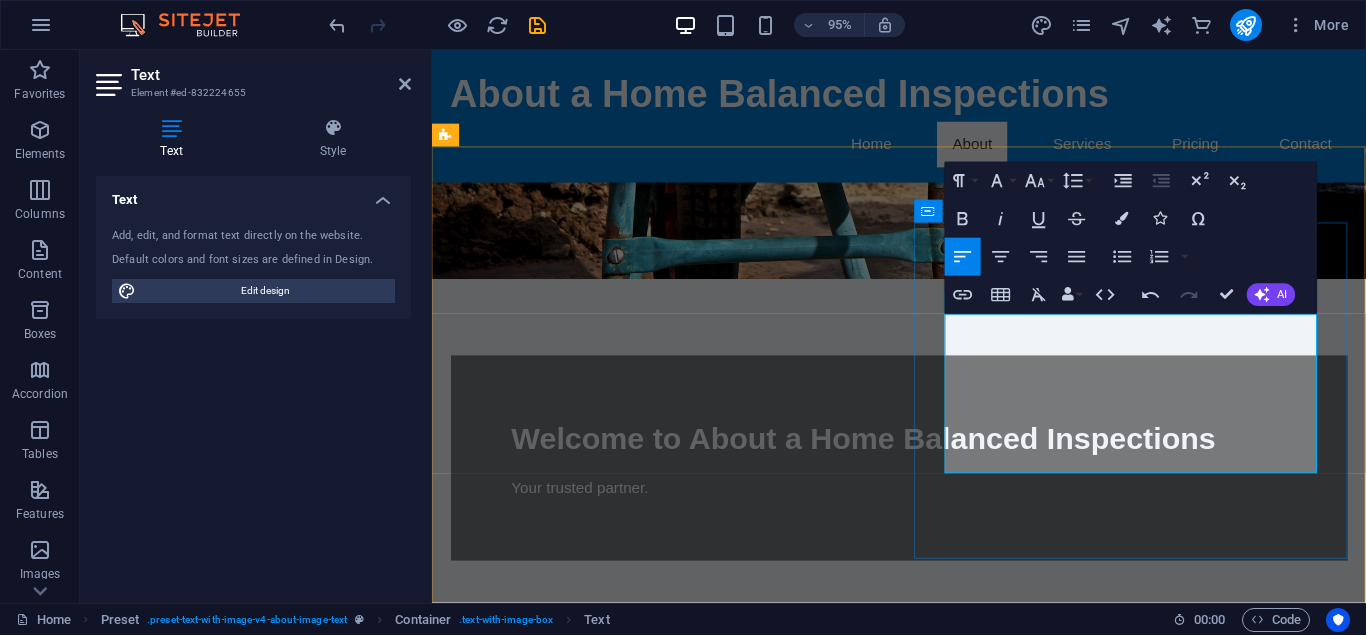 click on "At About a Home Balanced Inspections, we specialize in providing residential home inspections, including pool and hot tub inspections. Our experienced team is dedicated to helping you make informed decisions about a  property. We understand the importance of understanding potential risks, and we aim to deliver perspective and helpful details with every inspection." at bounding box center (920, 1392) 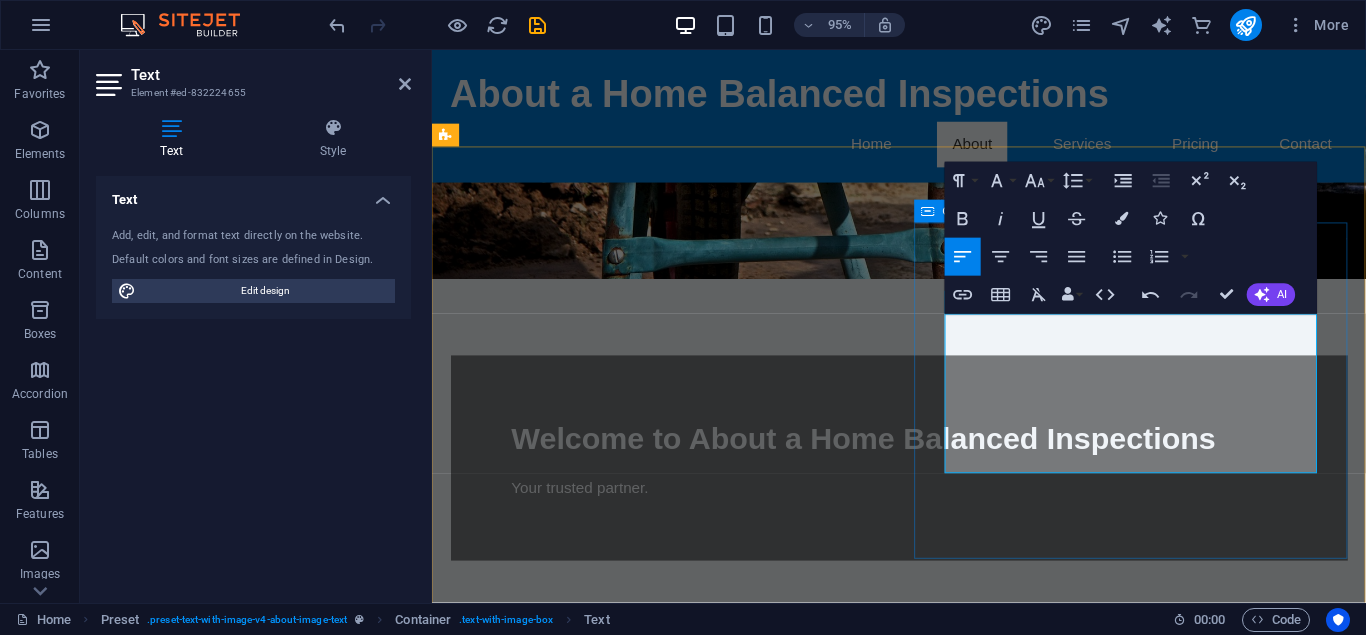 click on "About Us At About a Home Balanced Inspections, we specialize in providing residential home inspections, including pool and hot tub inspections. Our experienced team is dedicated to helping you make informed decisions about a property. We understand the importance of understanding potential risks, and our goal is to deliver the information you need, with every inspection.  Learn More" at bounding box center [920, 1389] 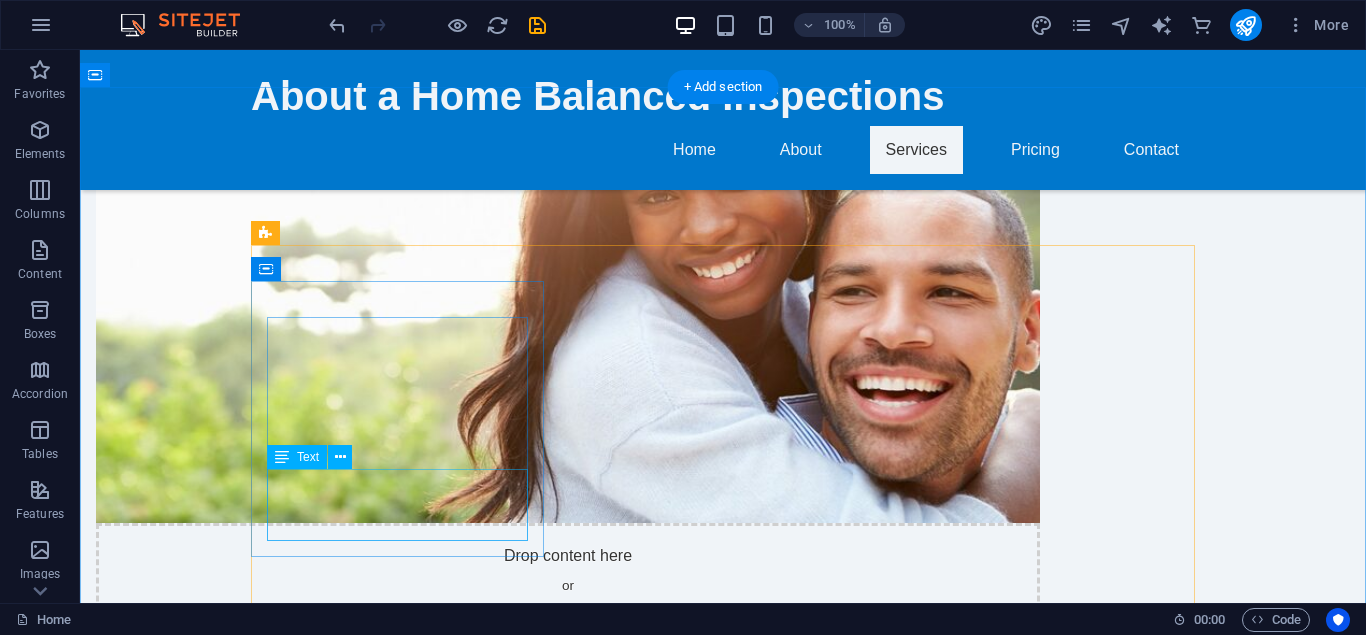 scroll, scrollTop: 1122, scrollLeft: 0, axis: vertical 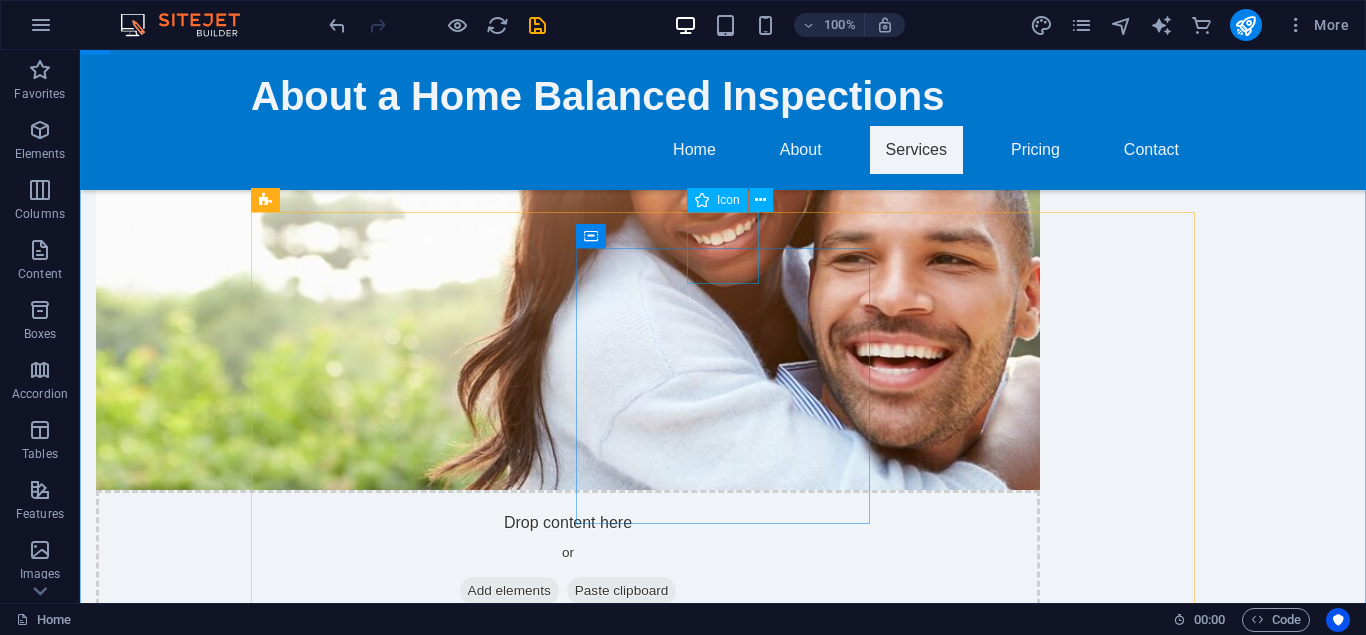 click on "Icon" at bounding box center (728, 200) 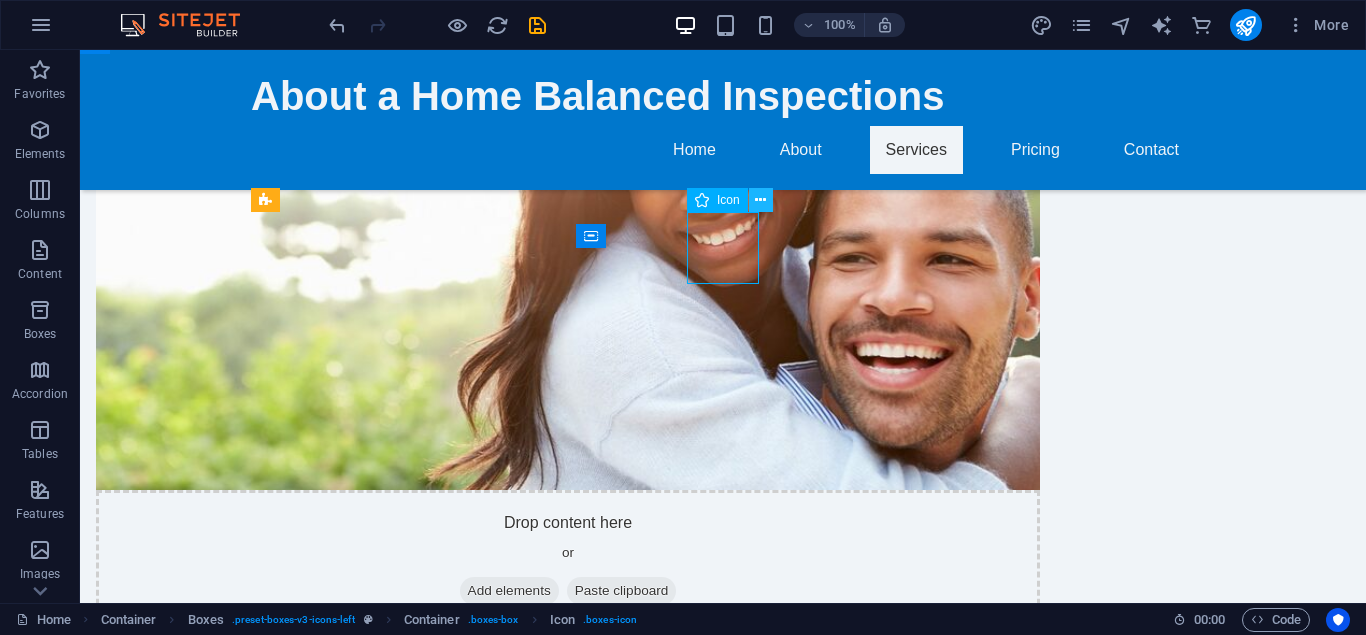 click at bounding box center [760, 200] 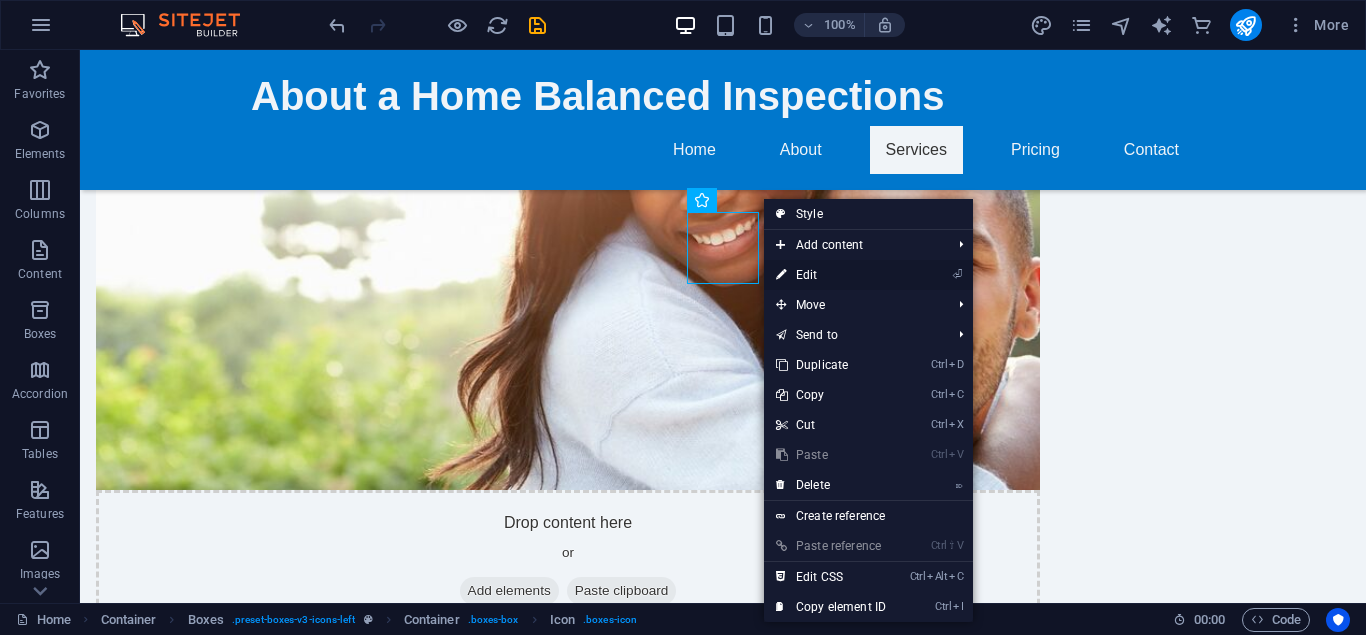 click on "⏎  Edit" at bounding box center (831, 275) 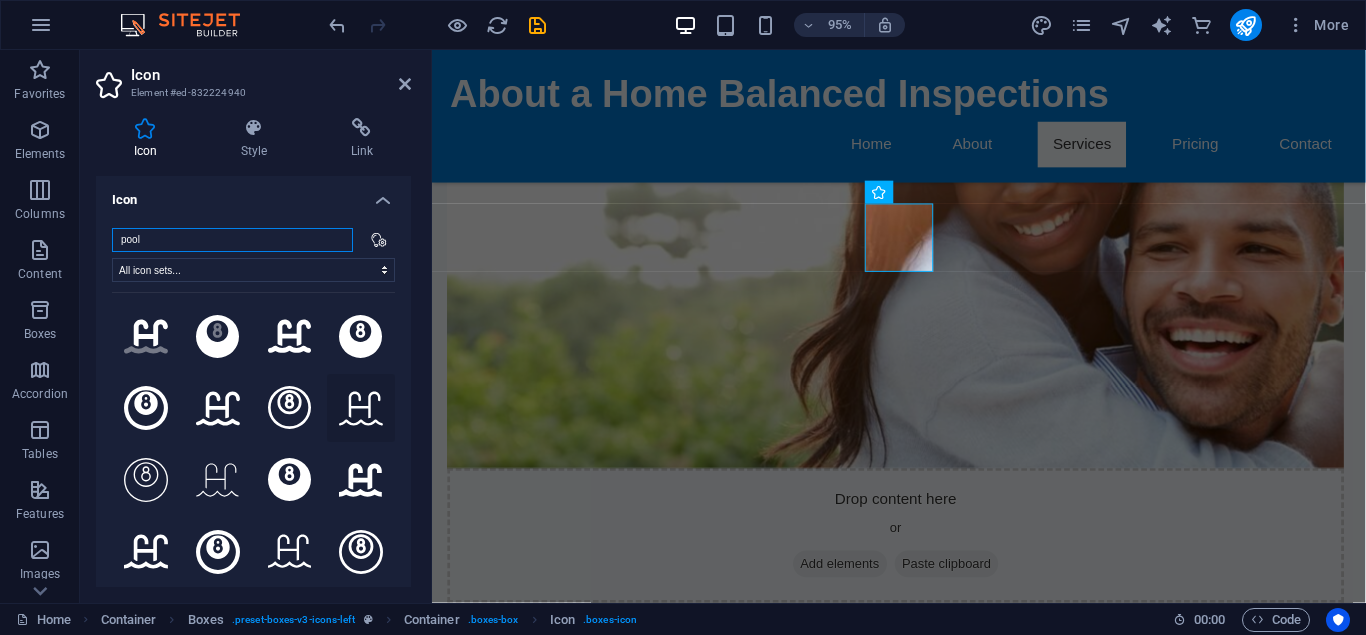 type on "pool" 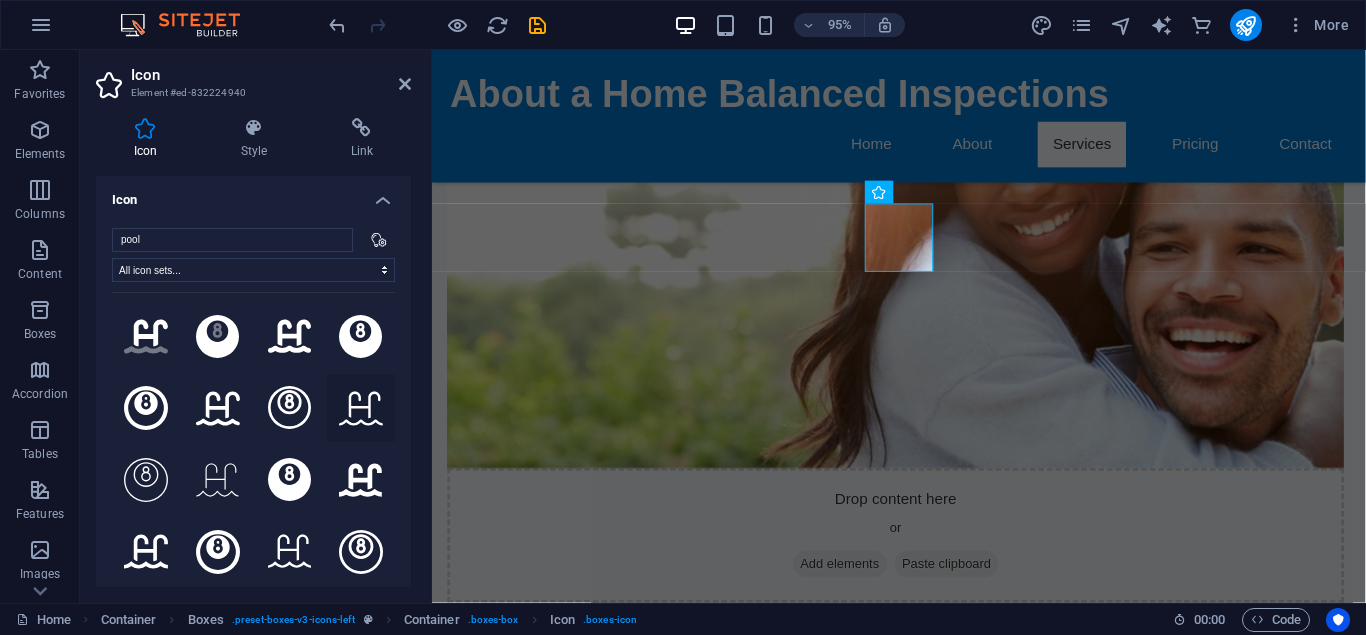 click 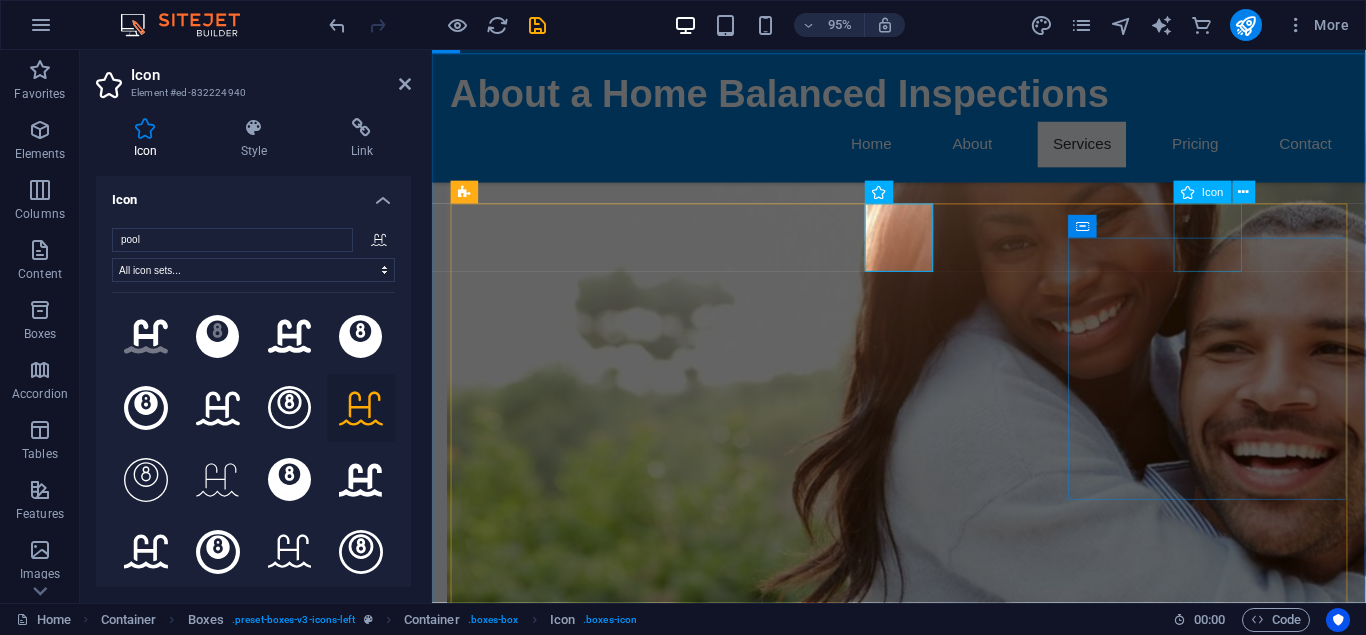 click at bounding box center (598, 1752) 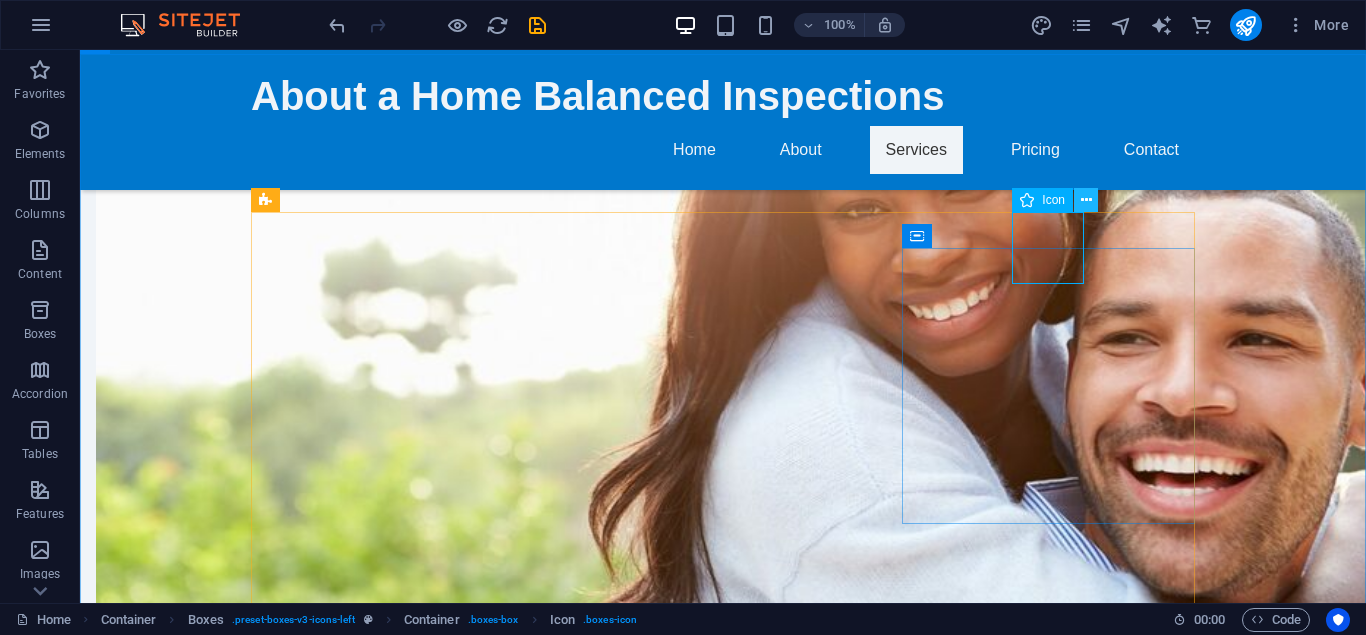 click at bounding box center [1086, 200] 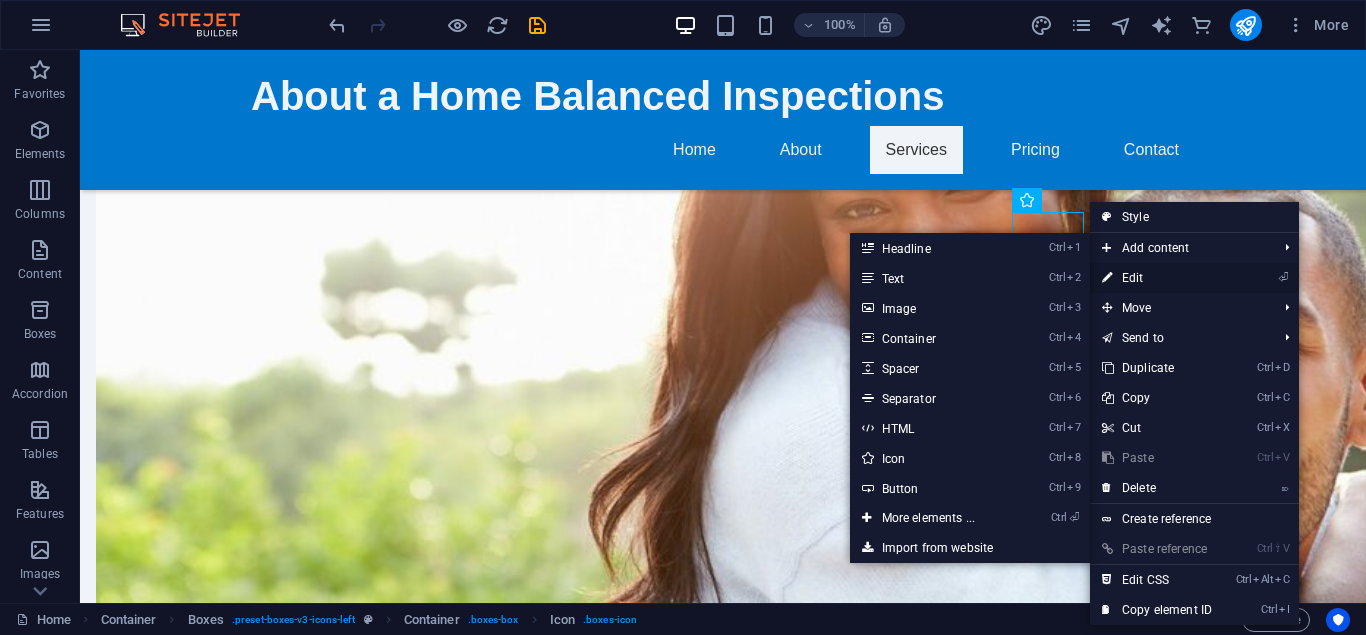 click on "⏎  Edit" at bounding box center [1157, 278] 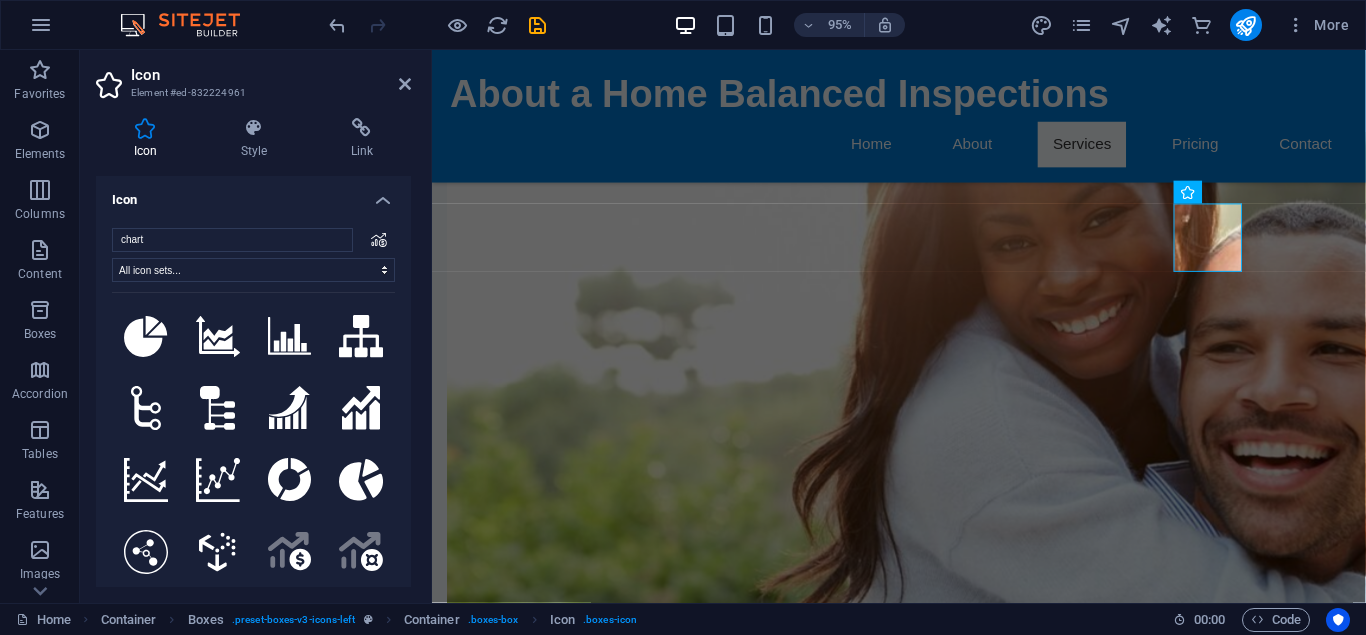 drag, startPoint x: 231, startPoint y: 241, endPoint x: 107, endPoint y: 252, distance: 124.486946 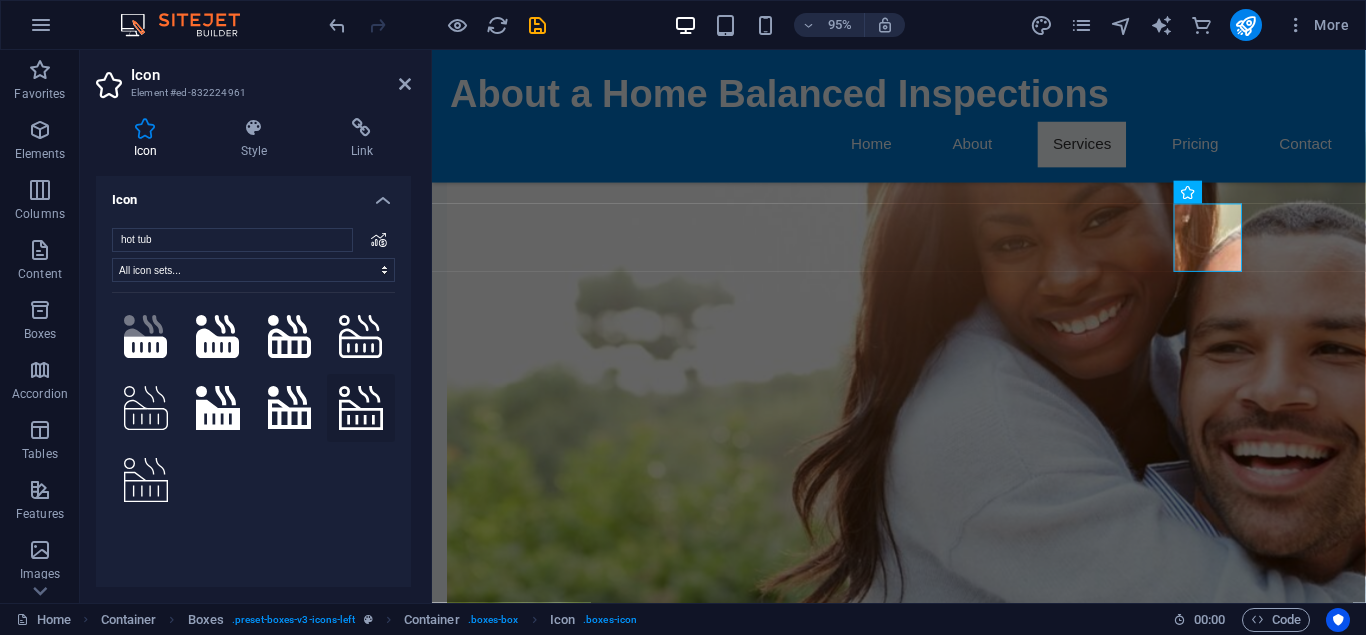 type on "hot tub" 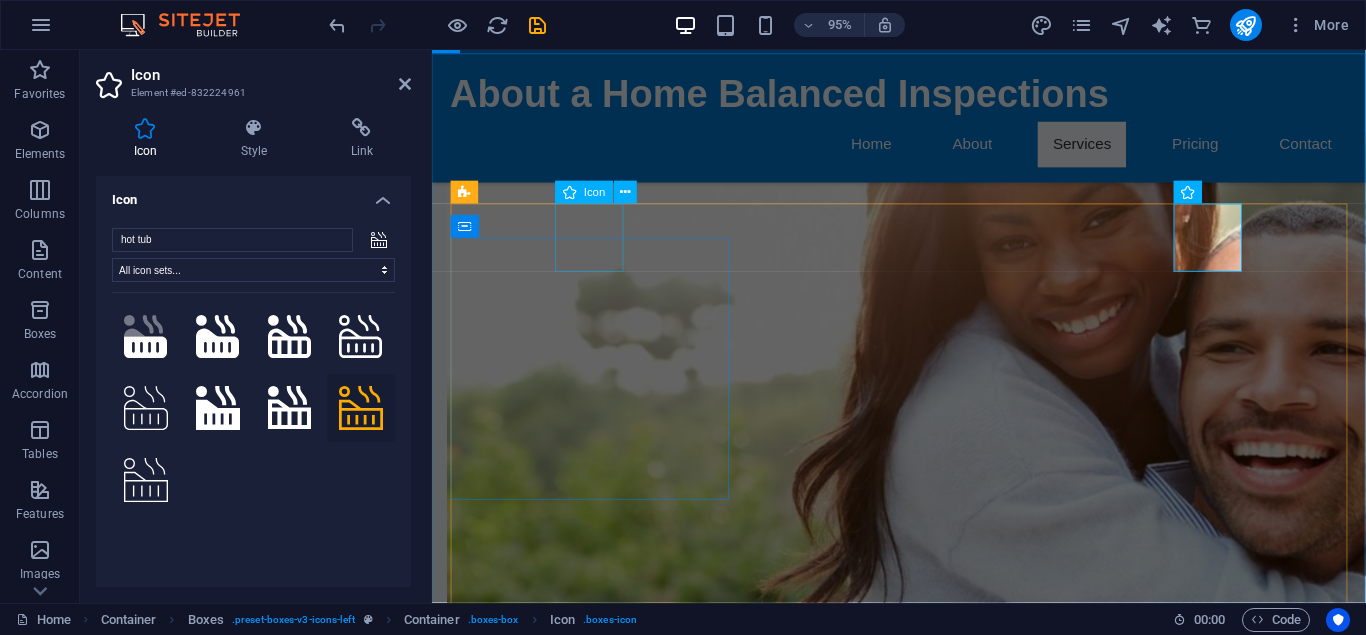 click at bounding box center (598, 1180) 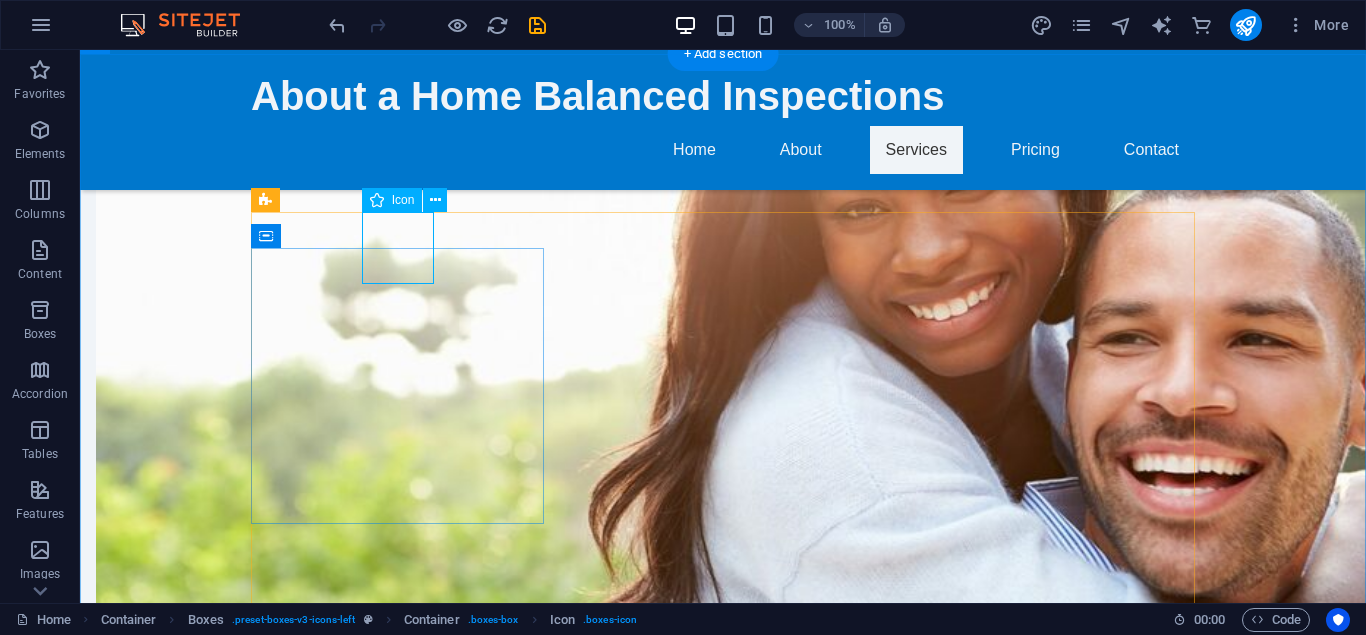 click at bounding box center [397, 1180] 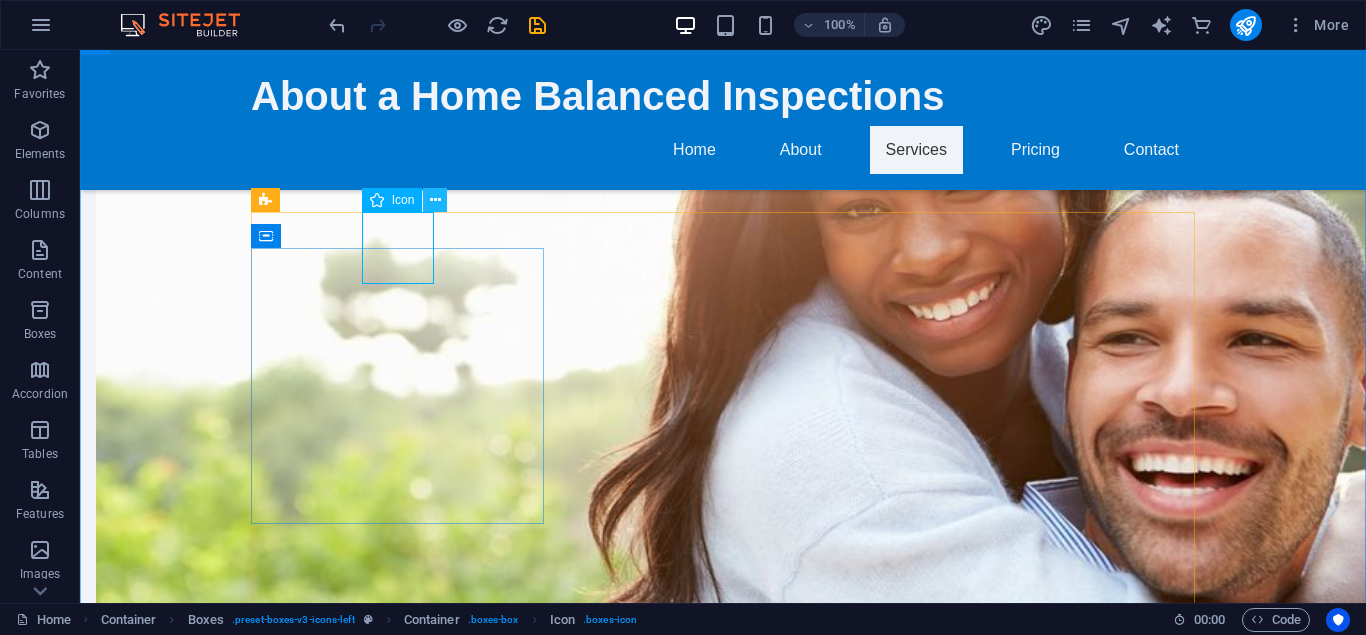 click at bounding box center (435, 200) 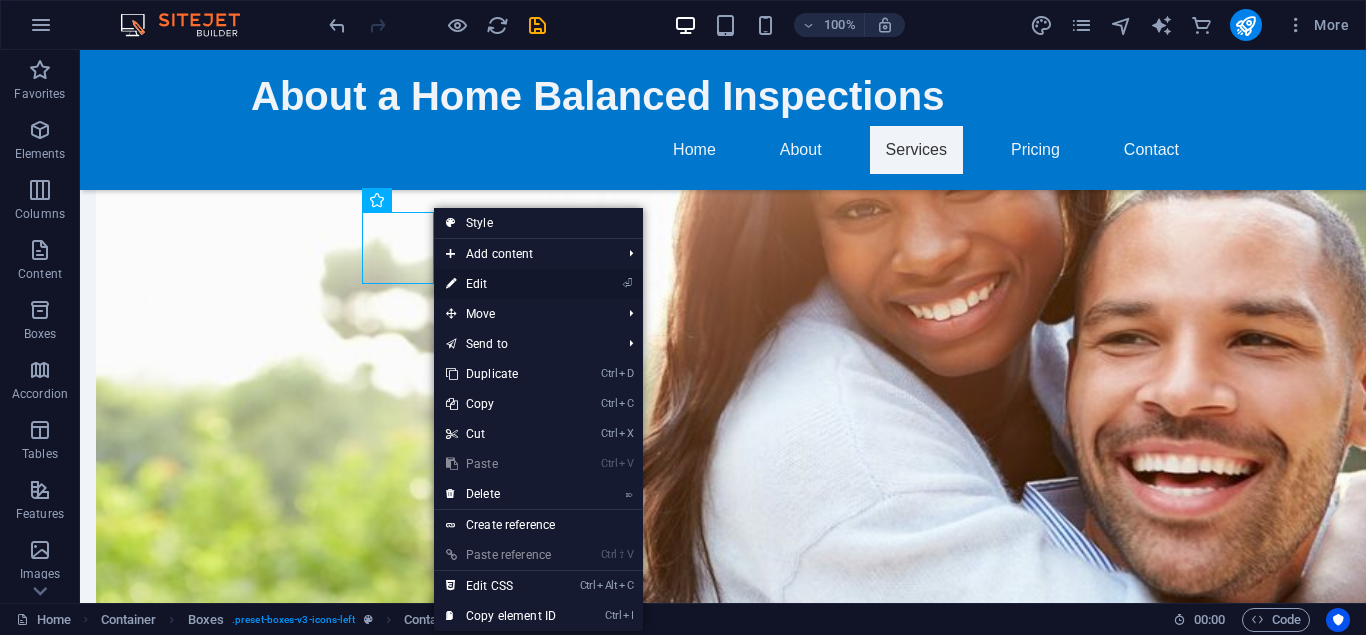 click on "⏎  Edit" at bounding box center (501, 284) 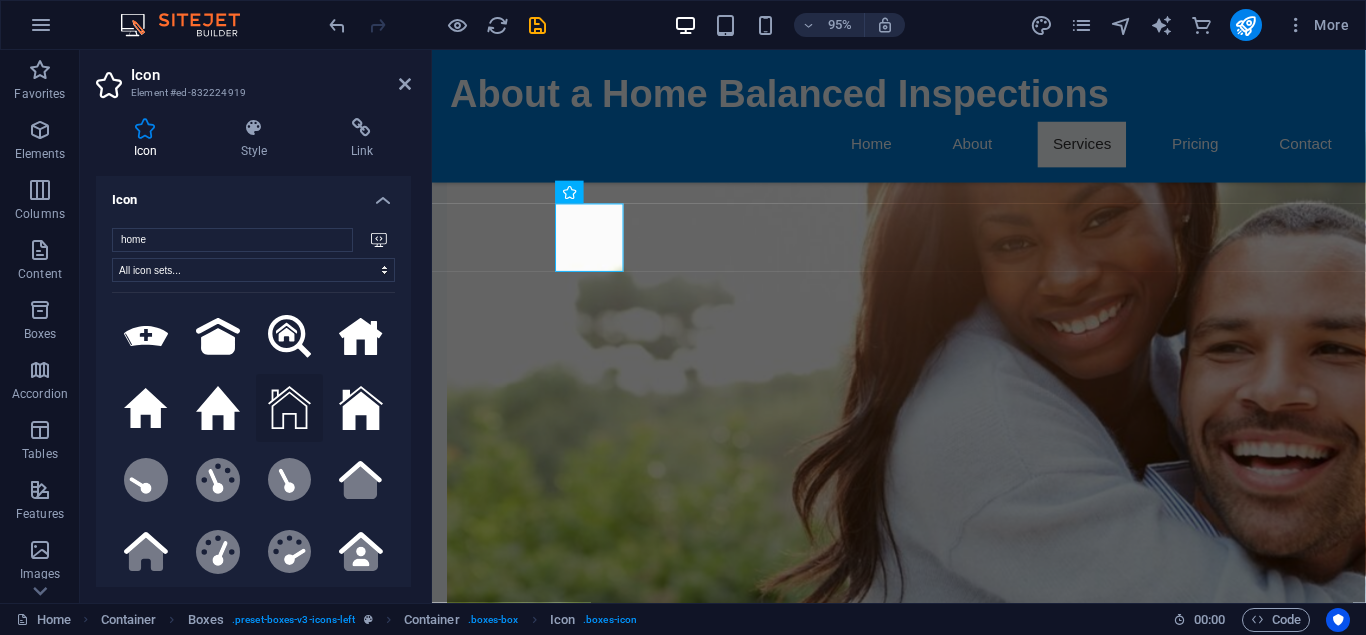 type on "home" 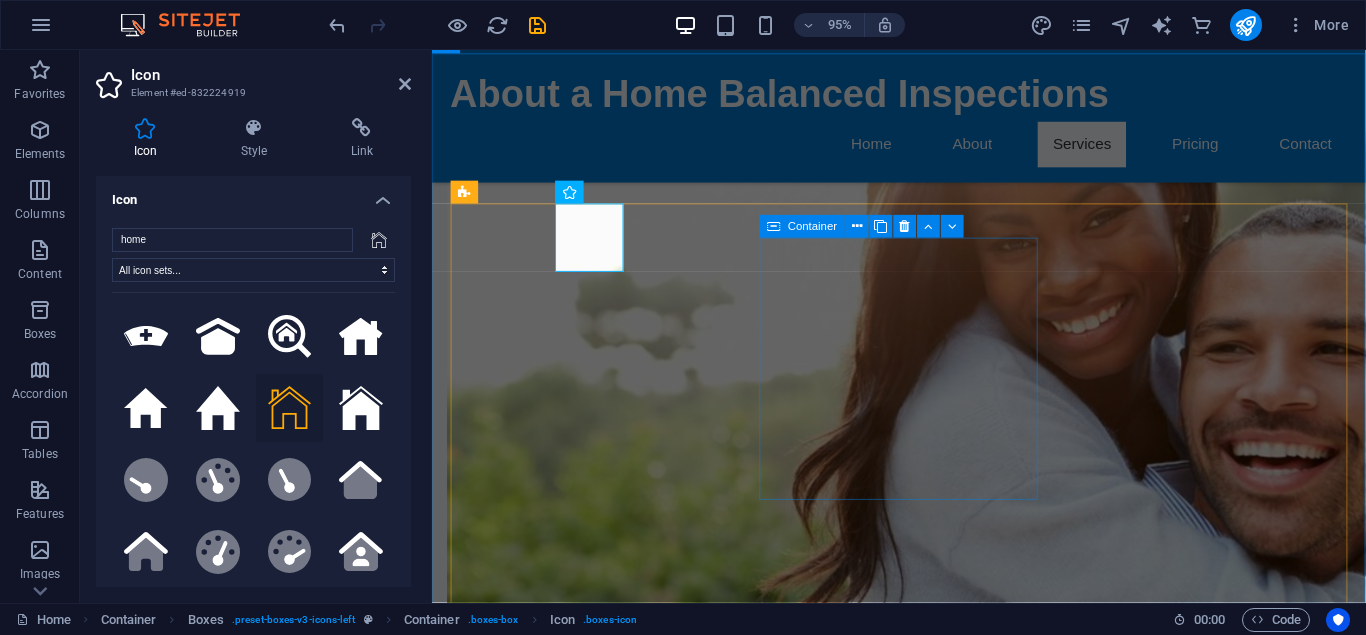 click on "Pool Inspections Ensure your pool is safe and compliant with our in-depth inspections." at bounding box center (598, 1604) 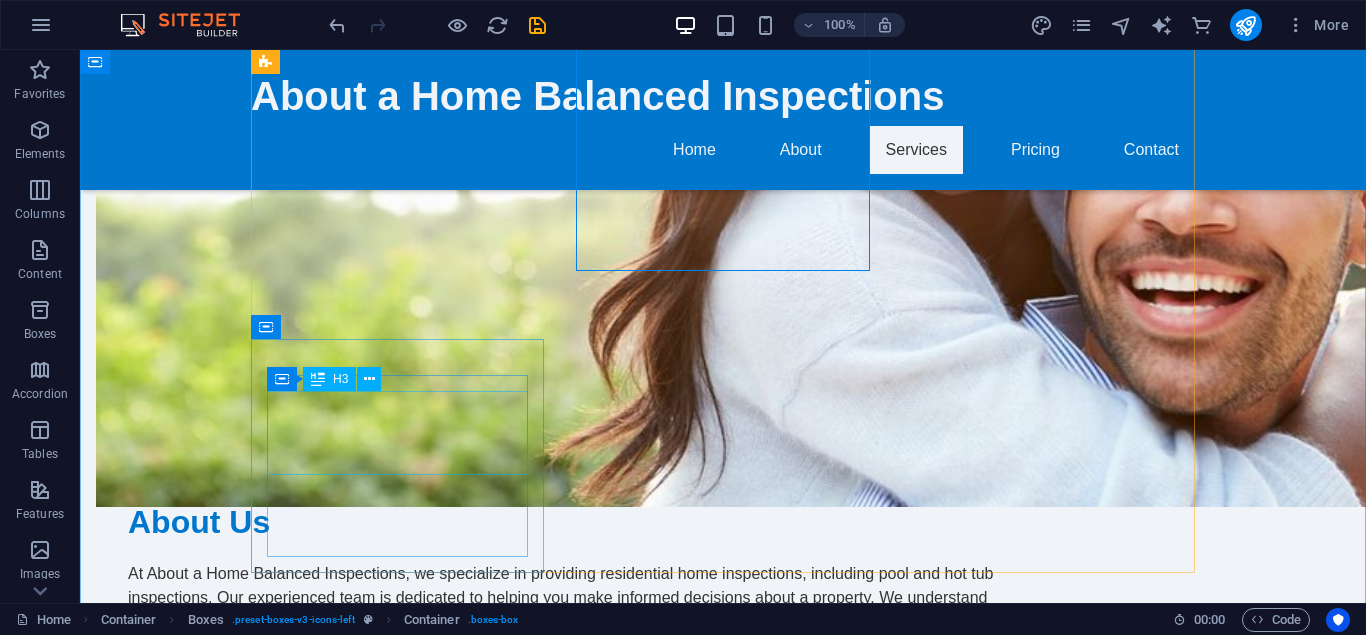 scroll, scrollTop: 1428, scrollLeft: 0, axis: vertical 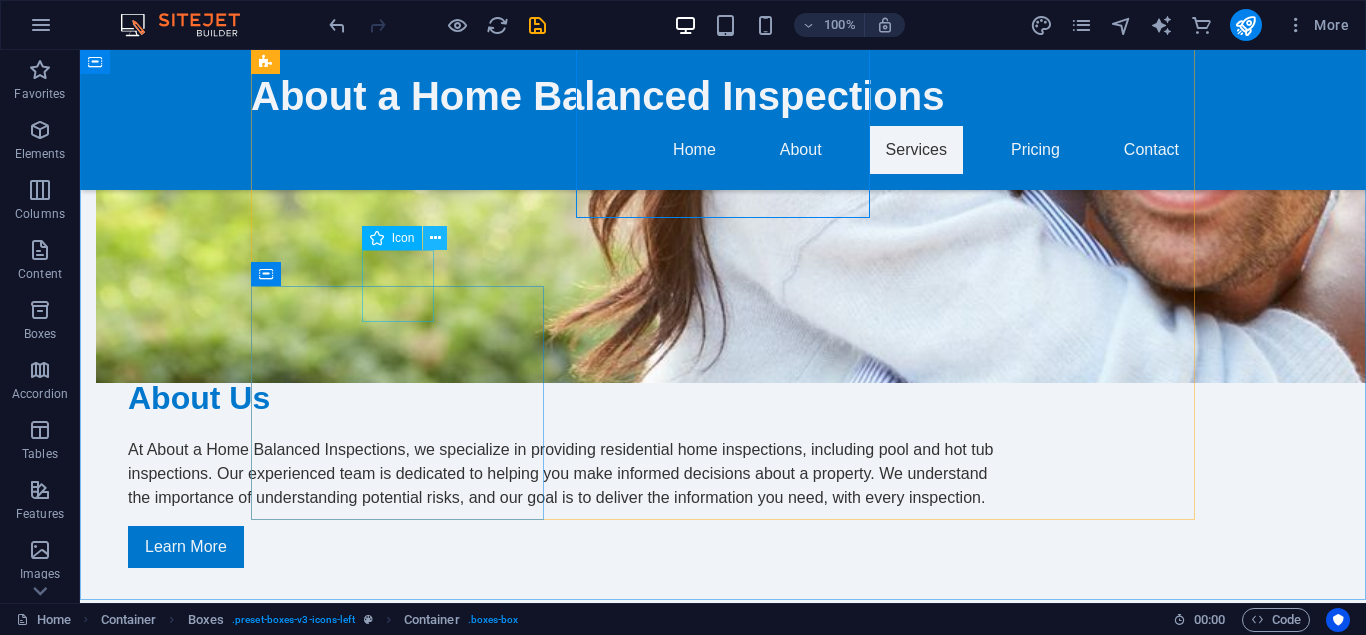 click at bounding box center [435, 238] 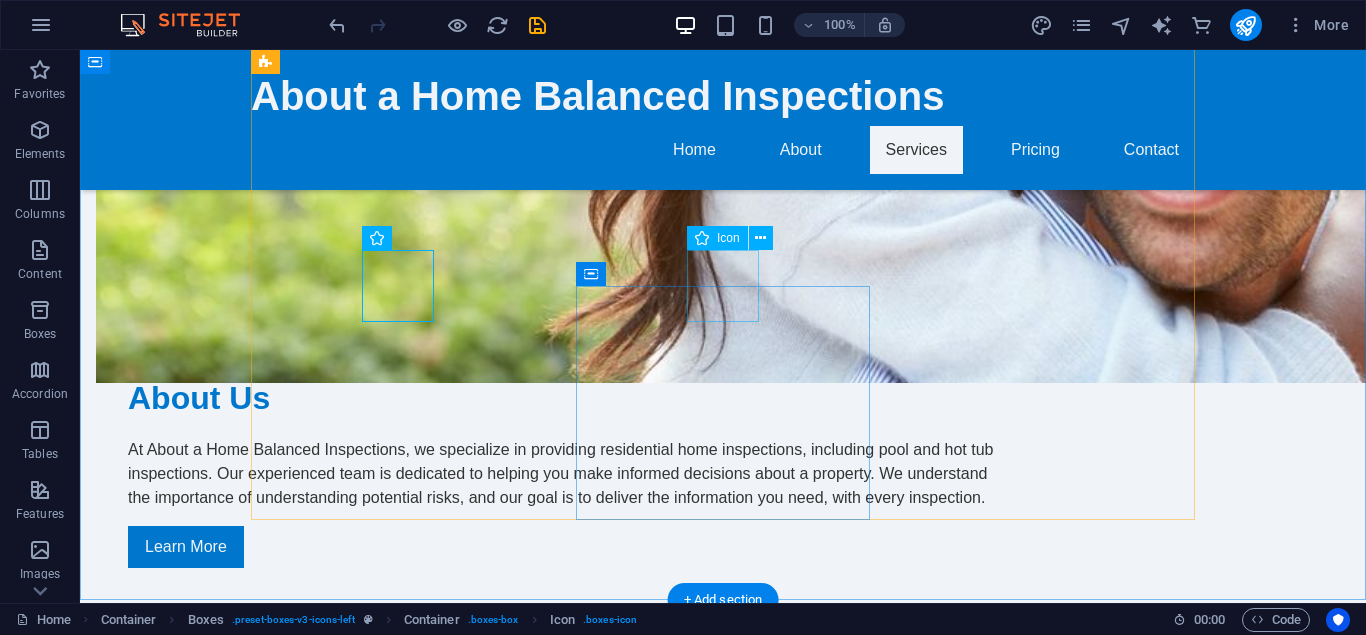 click at bounding box center (397, 2018) 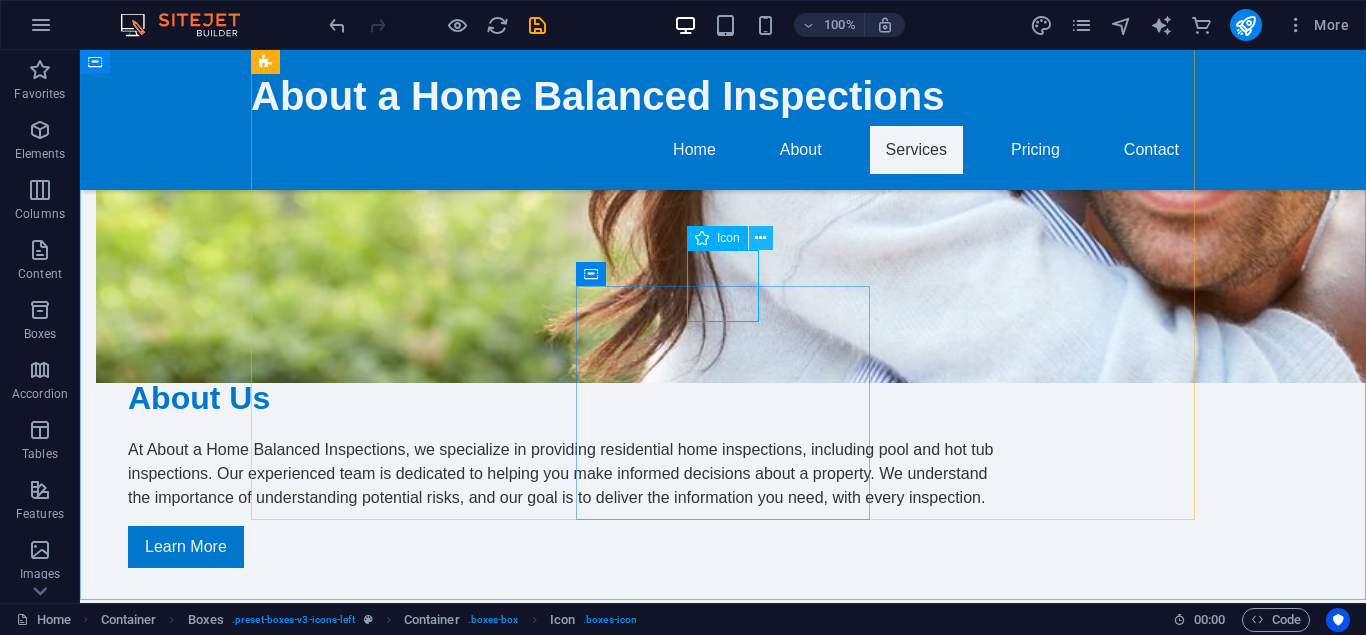 click at bounding box center (760, 238) 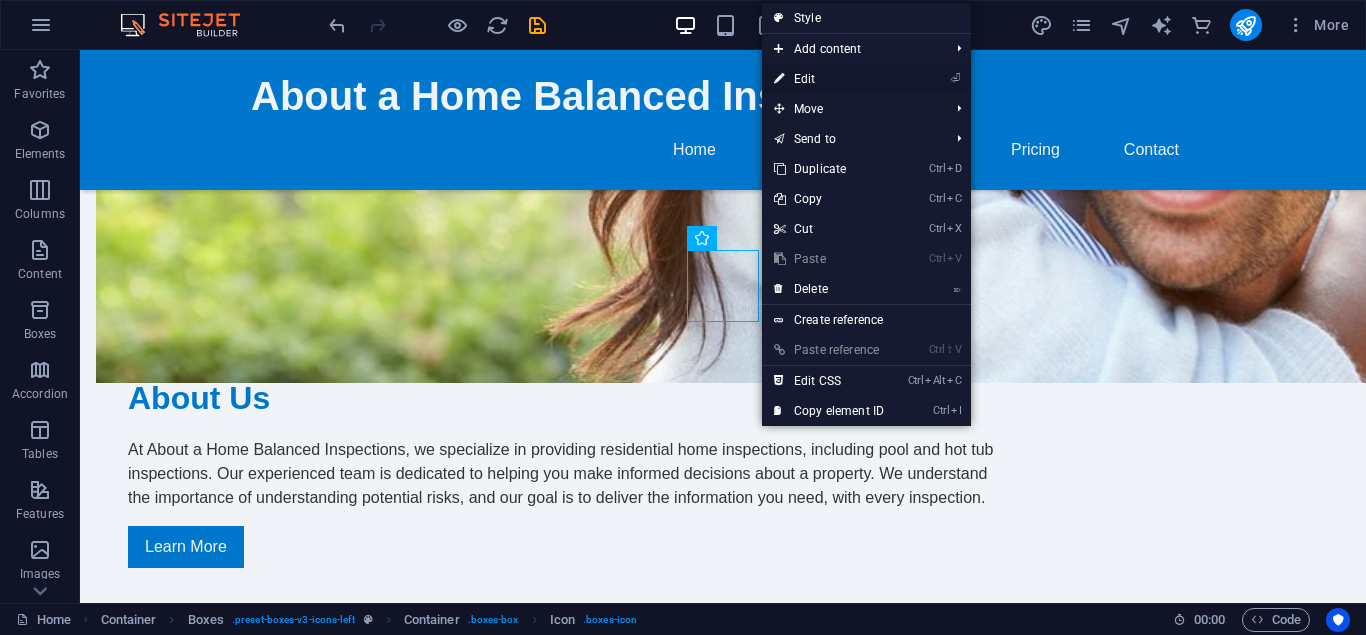 click on "⏎  Edit" at bounding box center (829, 79) 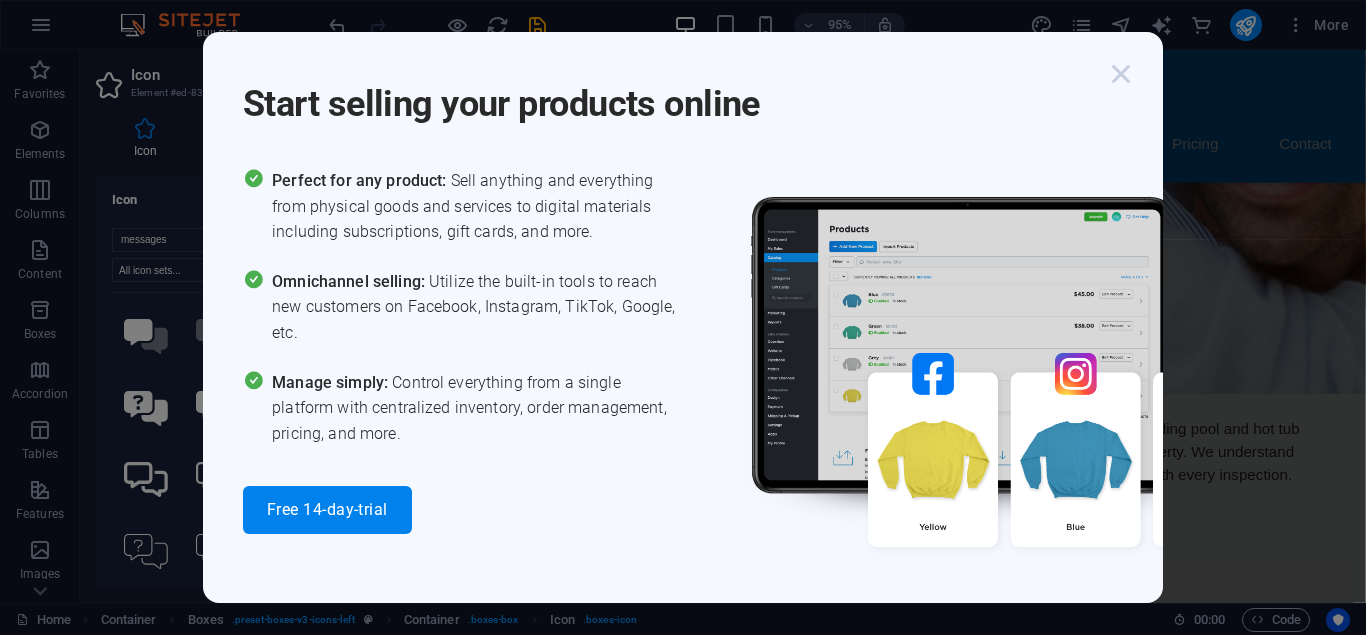 click at bounding box center [1121, 74] 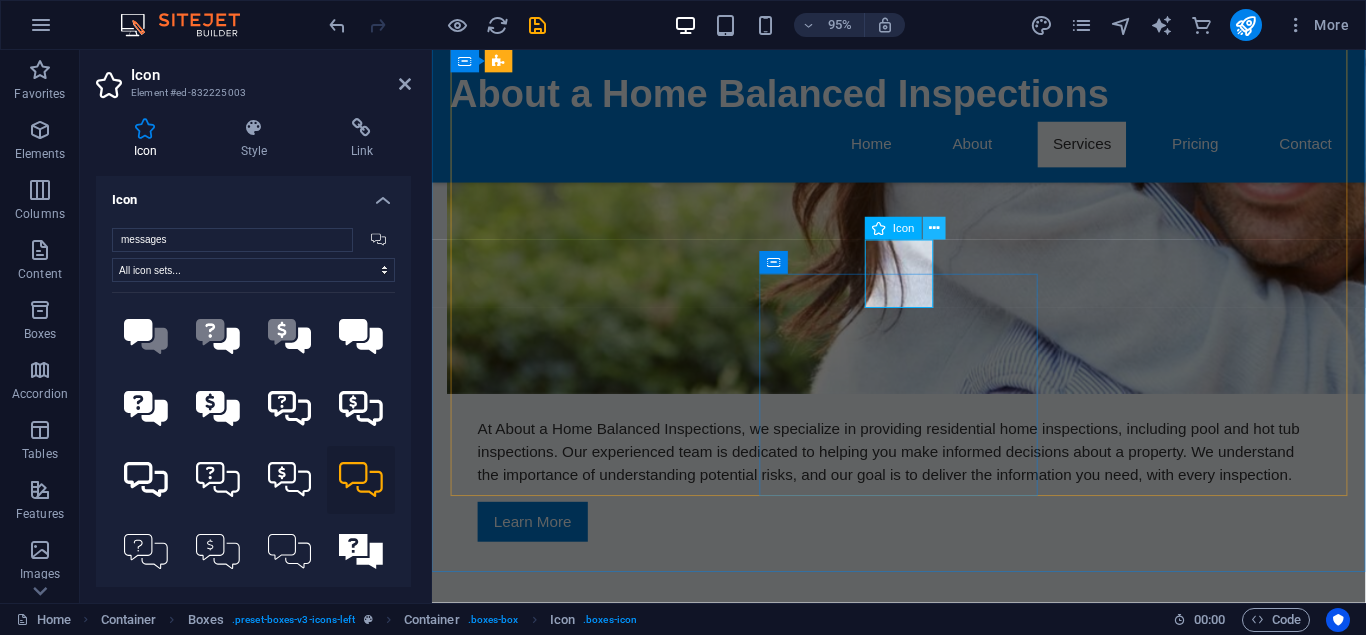 click at bounding box center (935, 229) 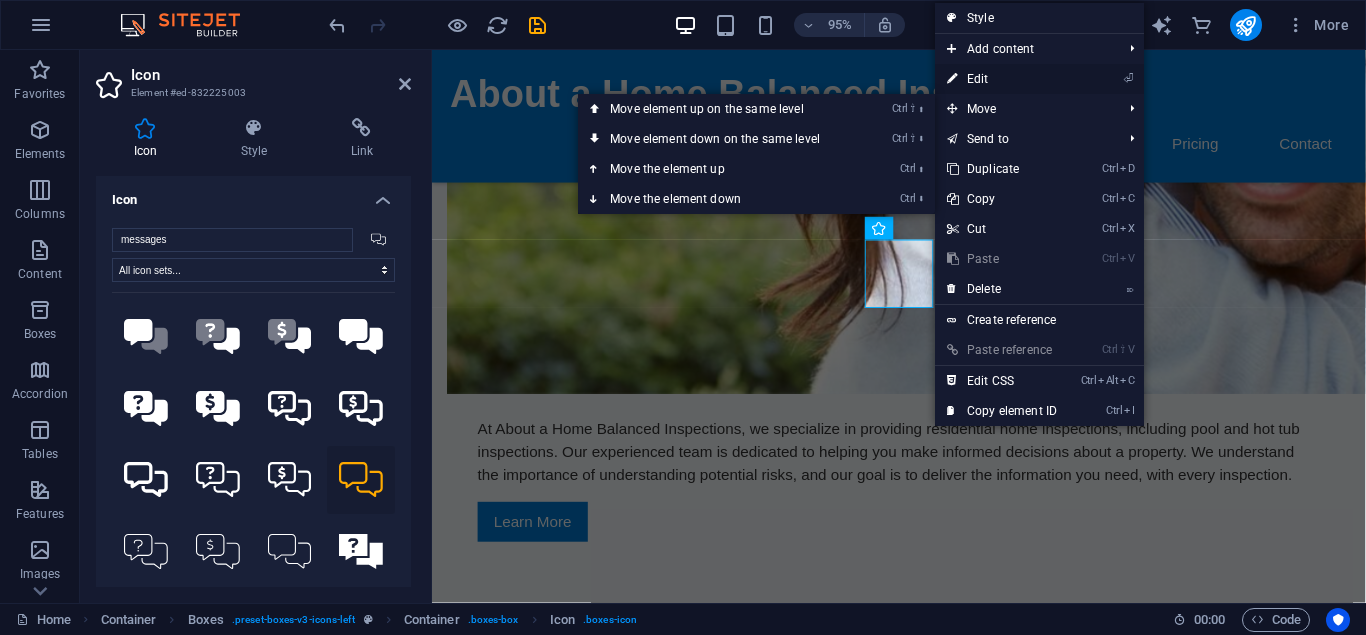 click on "⏎  Edit" at bounding box center (1002, 79) 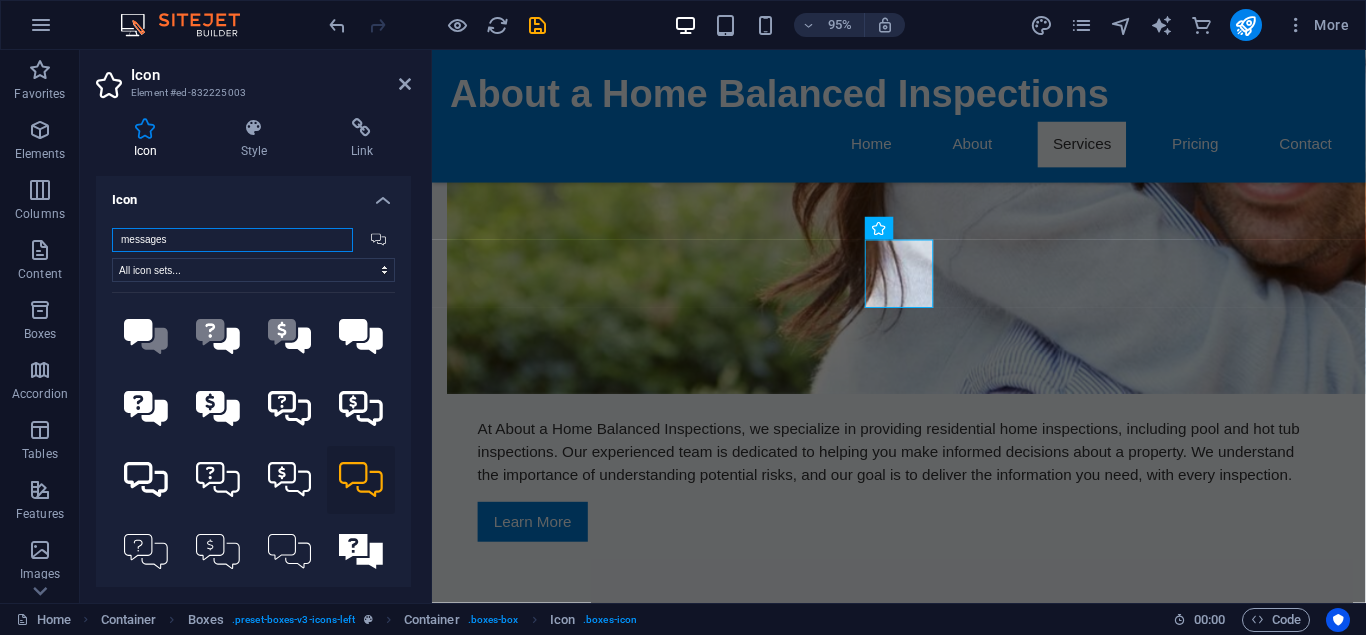 drag, startPoint x: 178, startPoint y: 239, endPoint x: 117, endPoint y: 241, distance: 61.03278 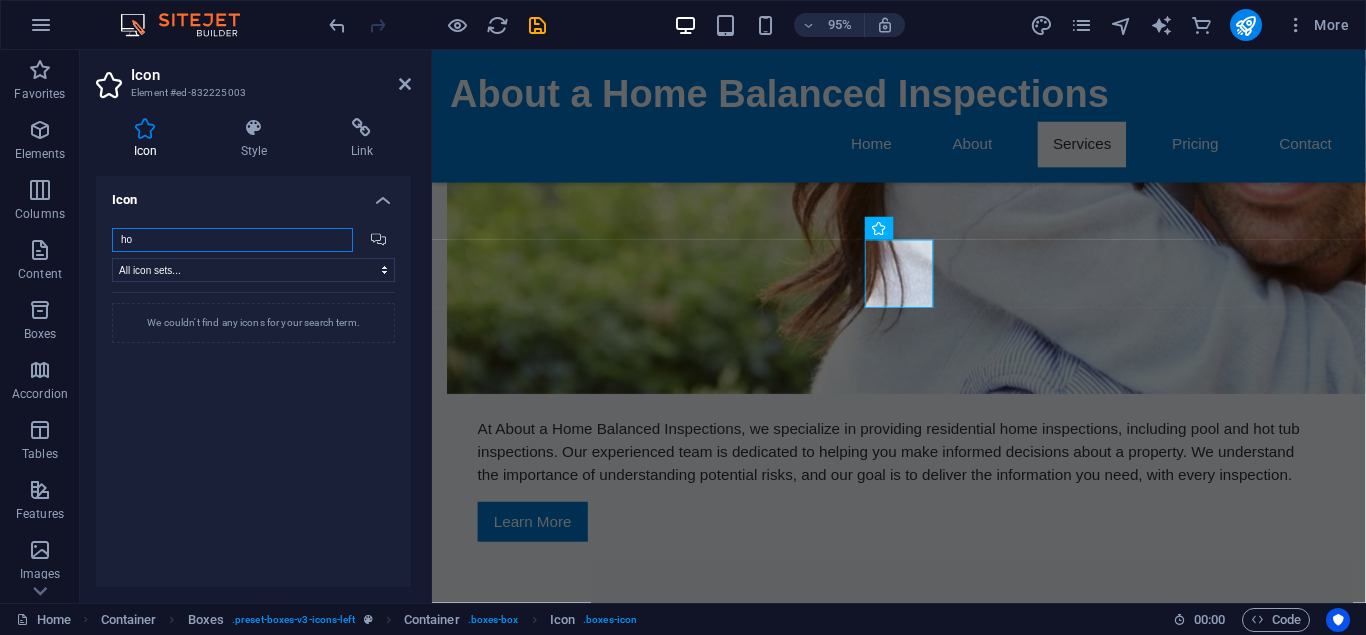 type on "h" 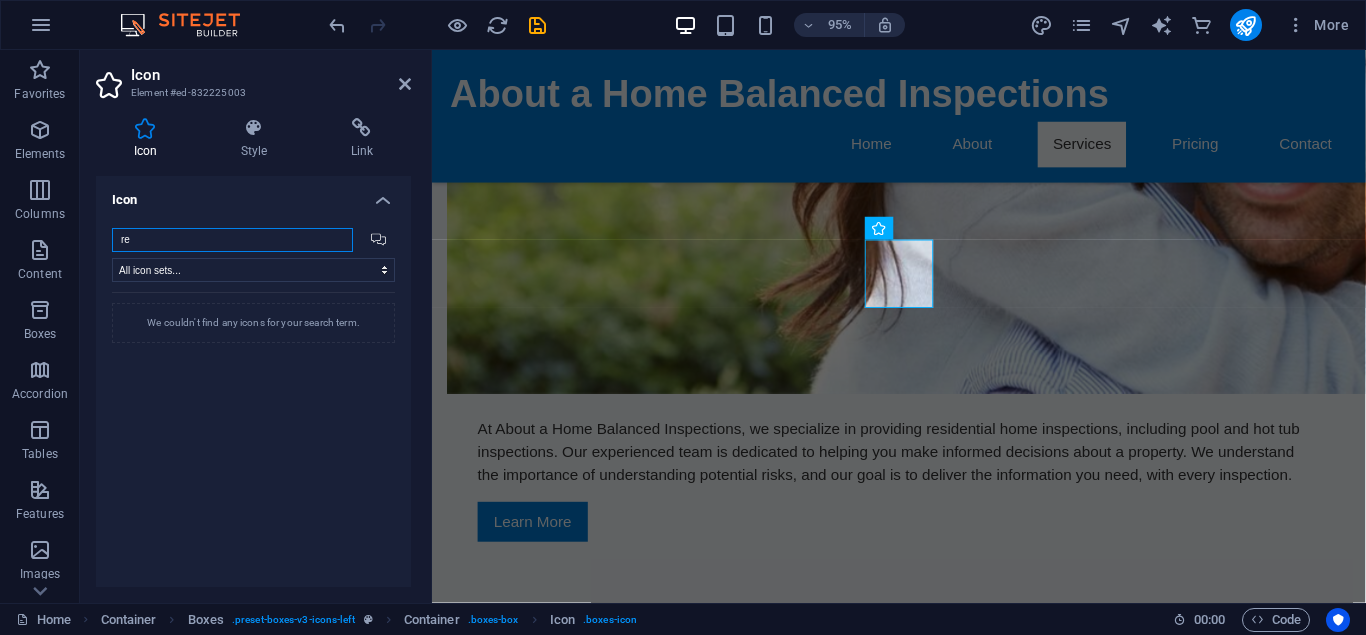 type on "r" 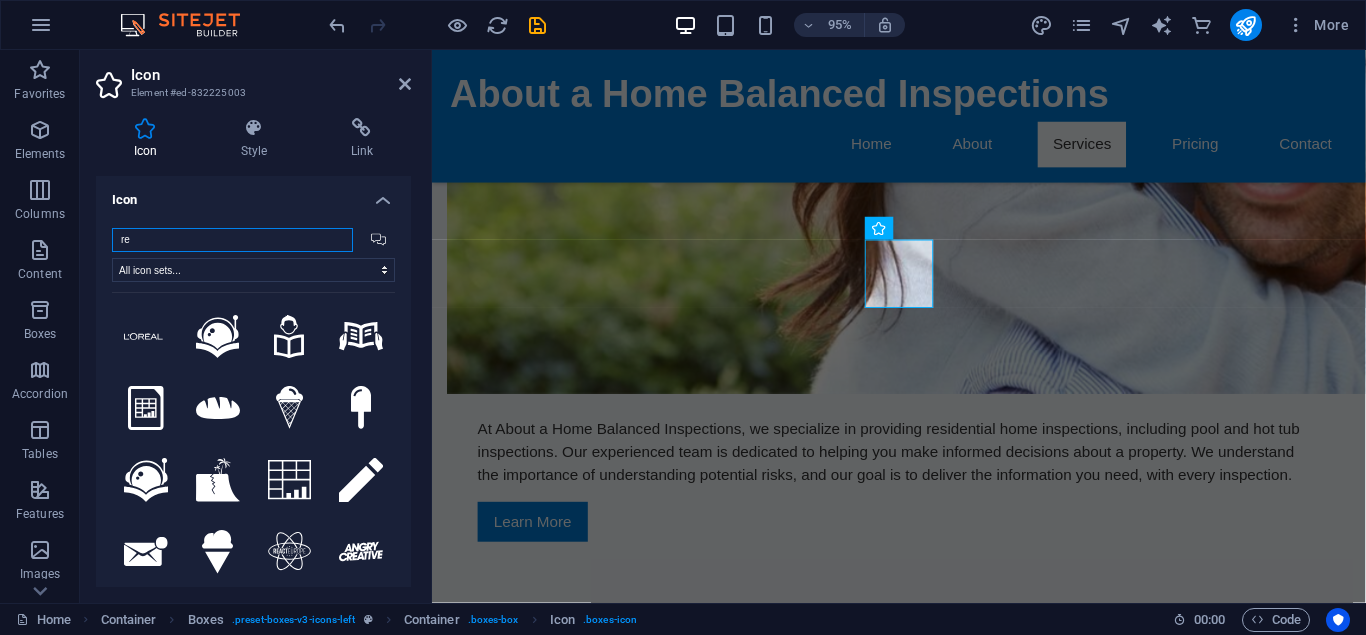 type on "r" 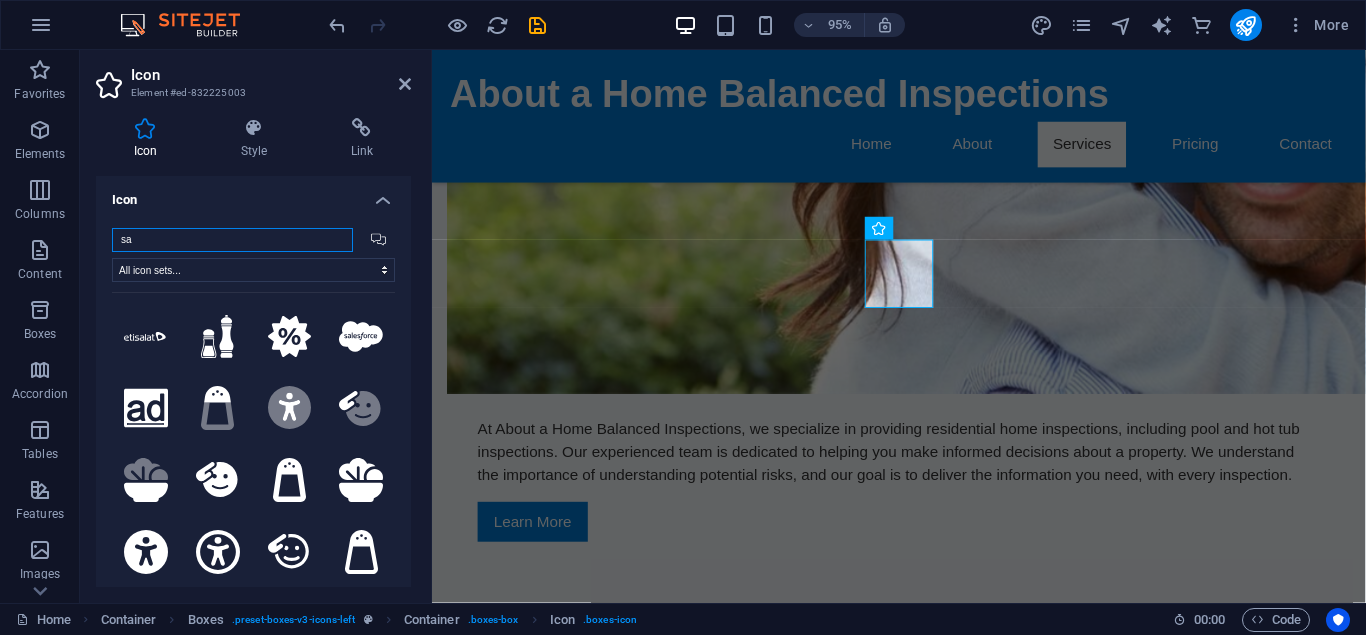 type on "s" 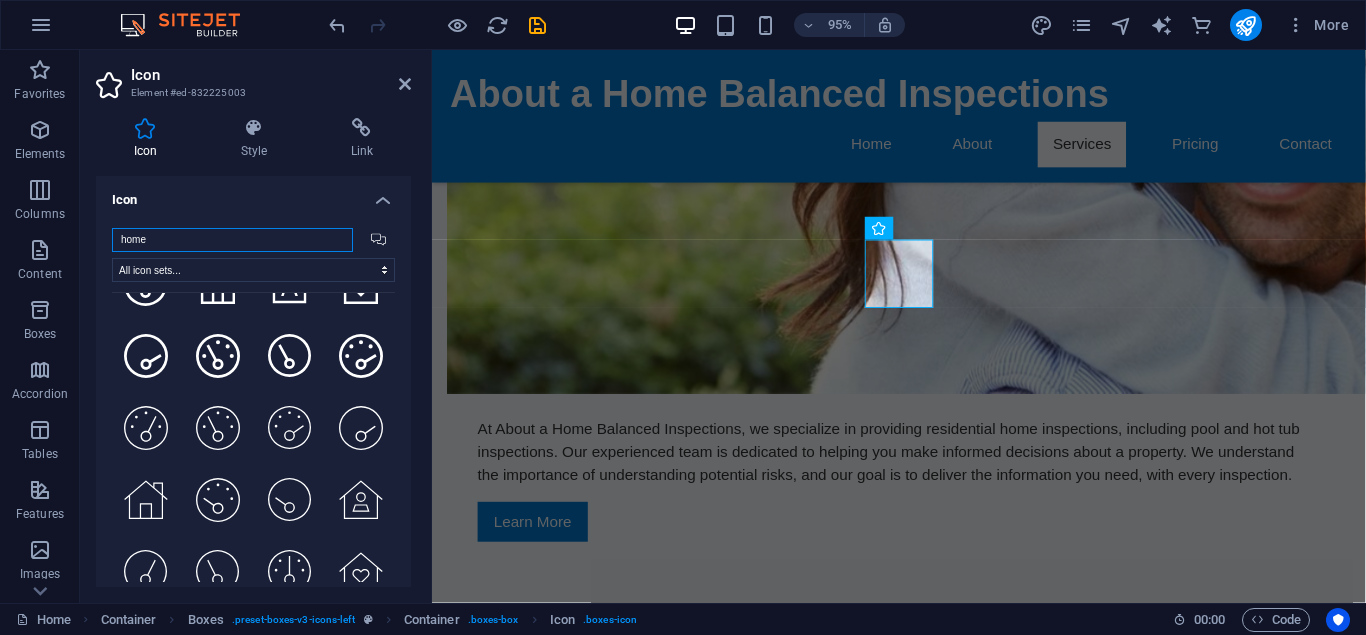 scroll, scrollTop: 2443, scrollLeft: 0, axis: vertical 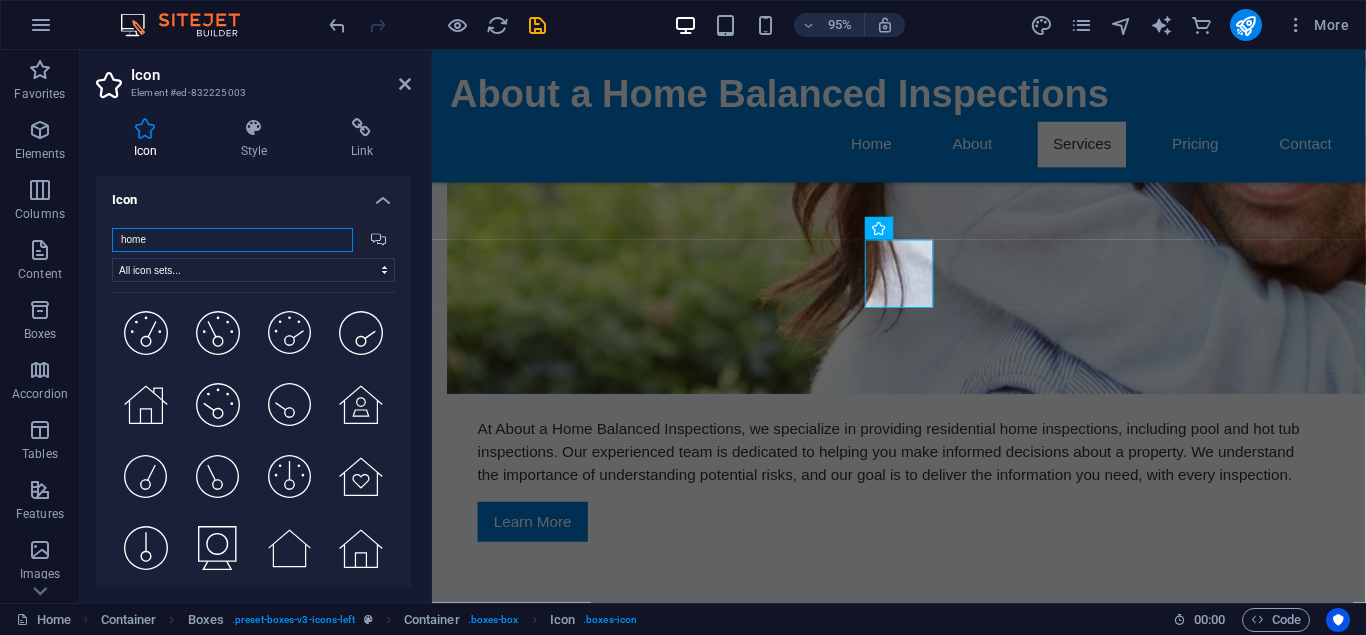 click on "home" at bounding box center (232, 240) 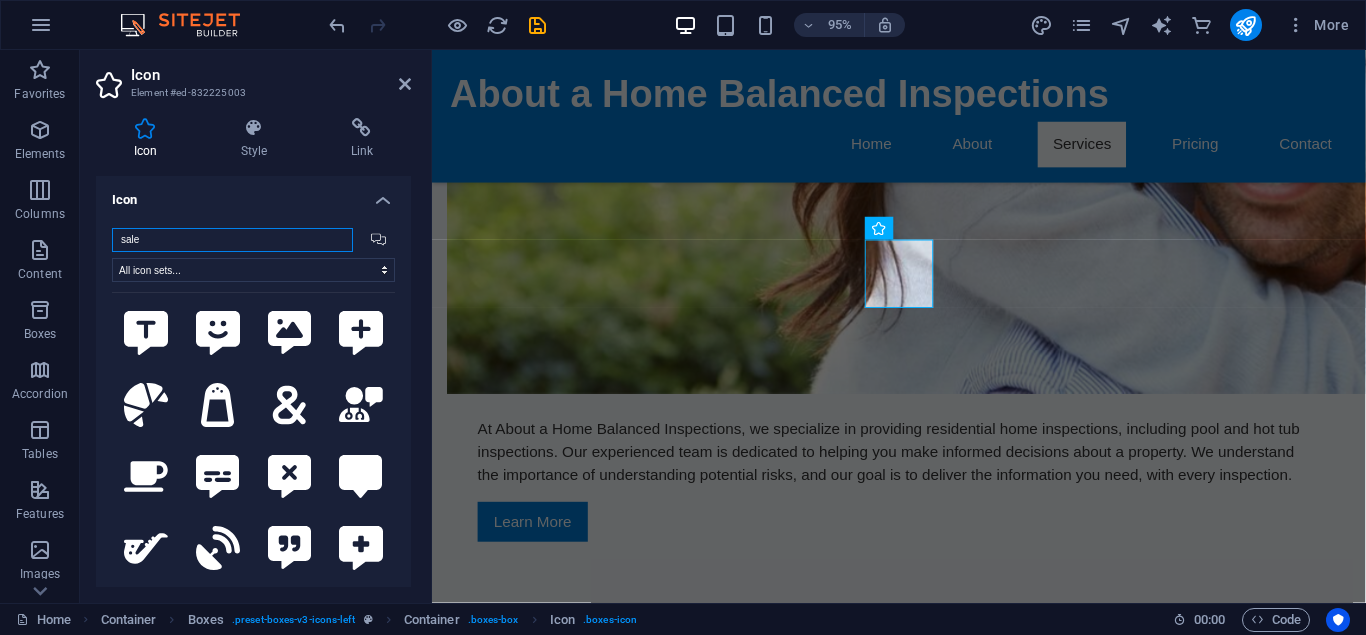 scroll, scrollTop: 0, scrollLeft: 0, axis: both 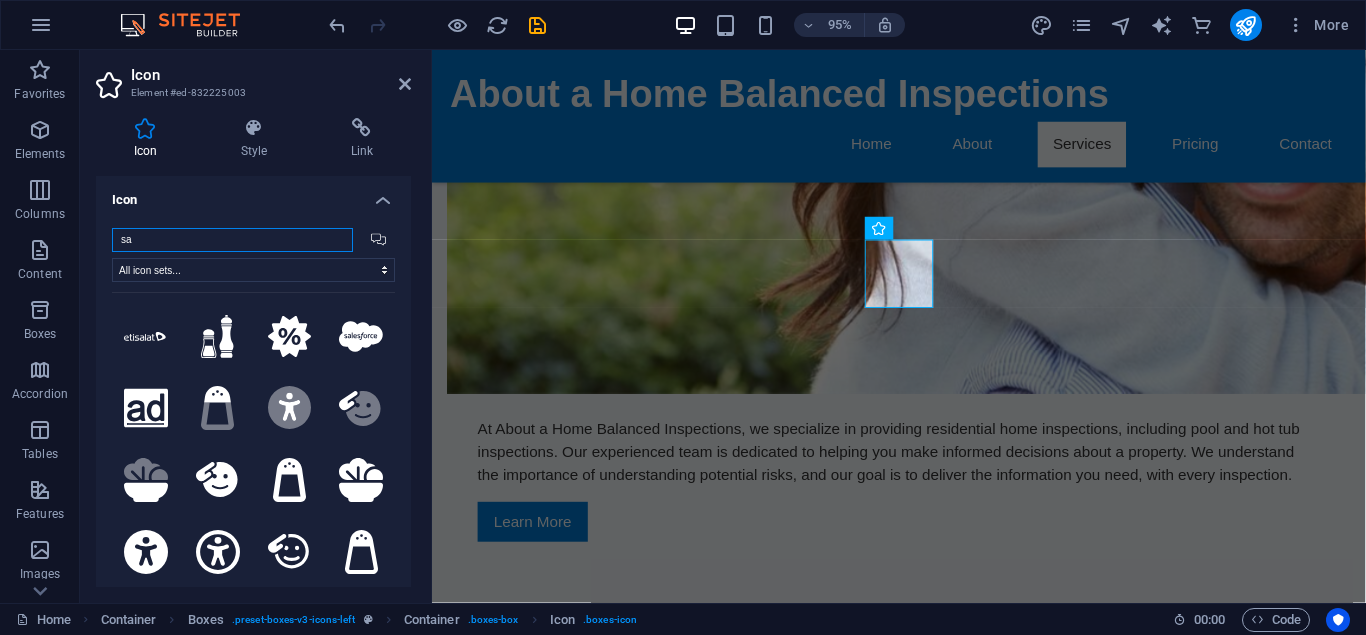 type on "s" 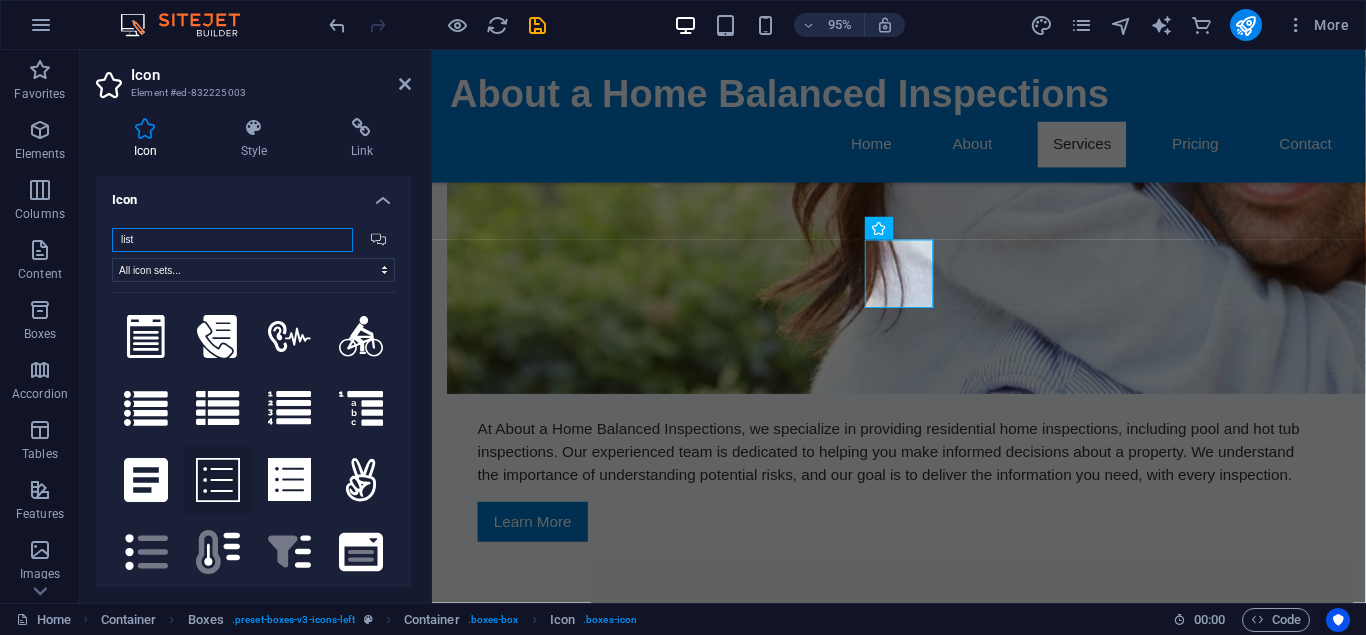 type on "list" 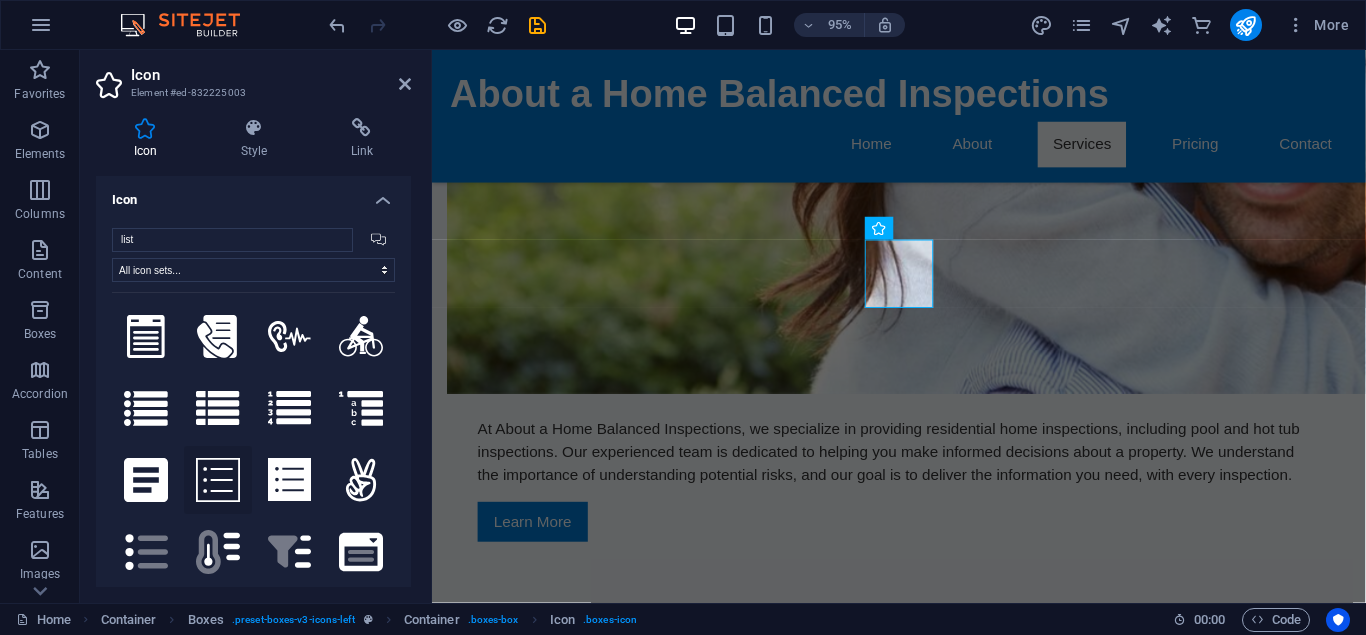 click 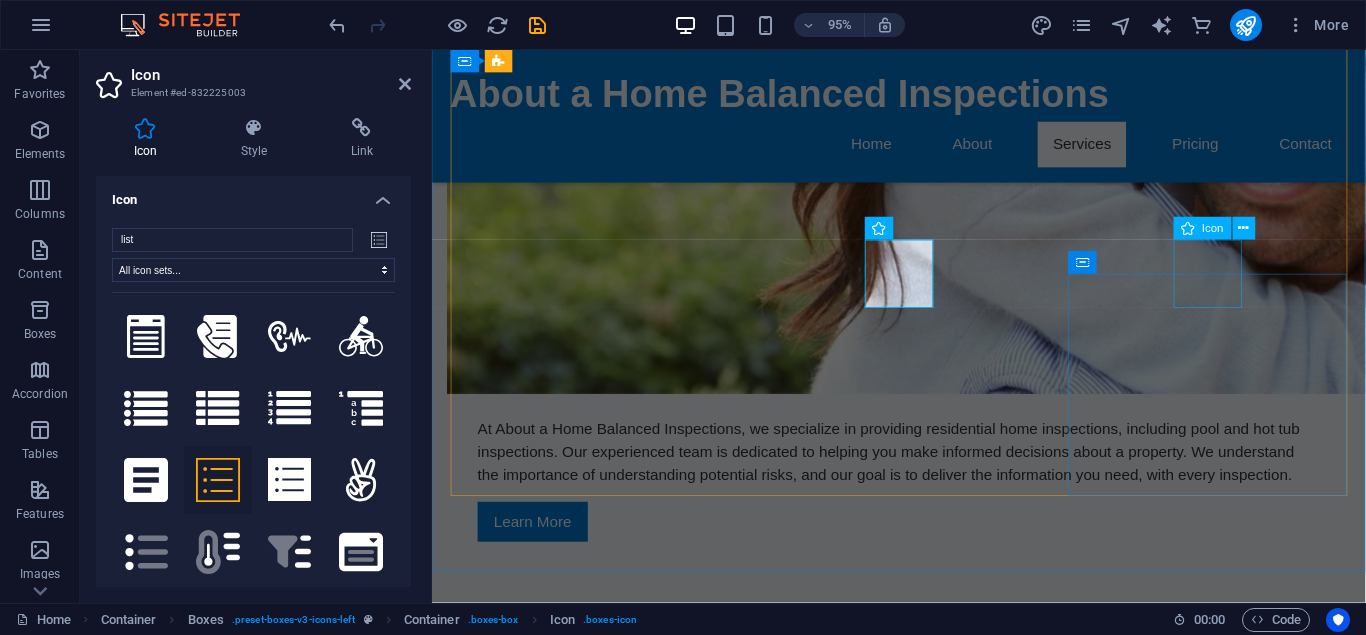 click at bounding box center (598, 2304) 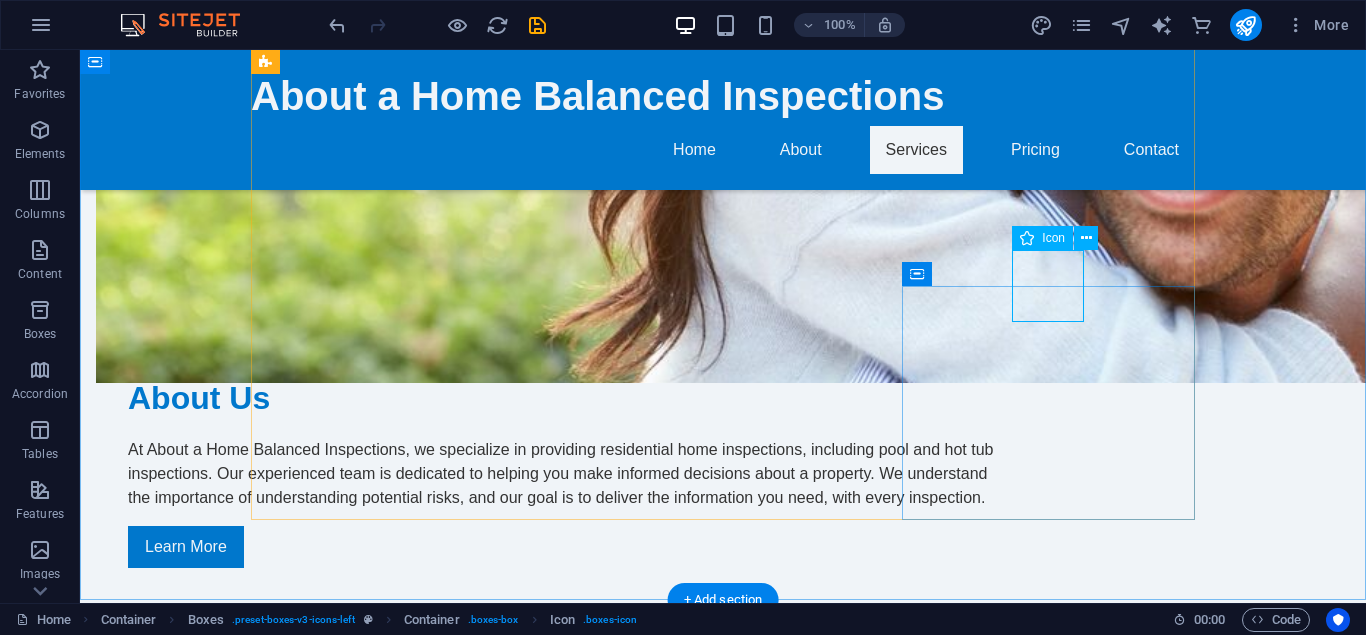 click at bounding box center (397, 2304) 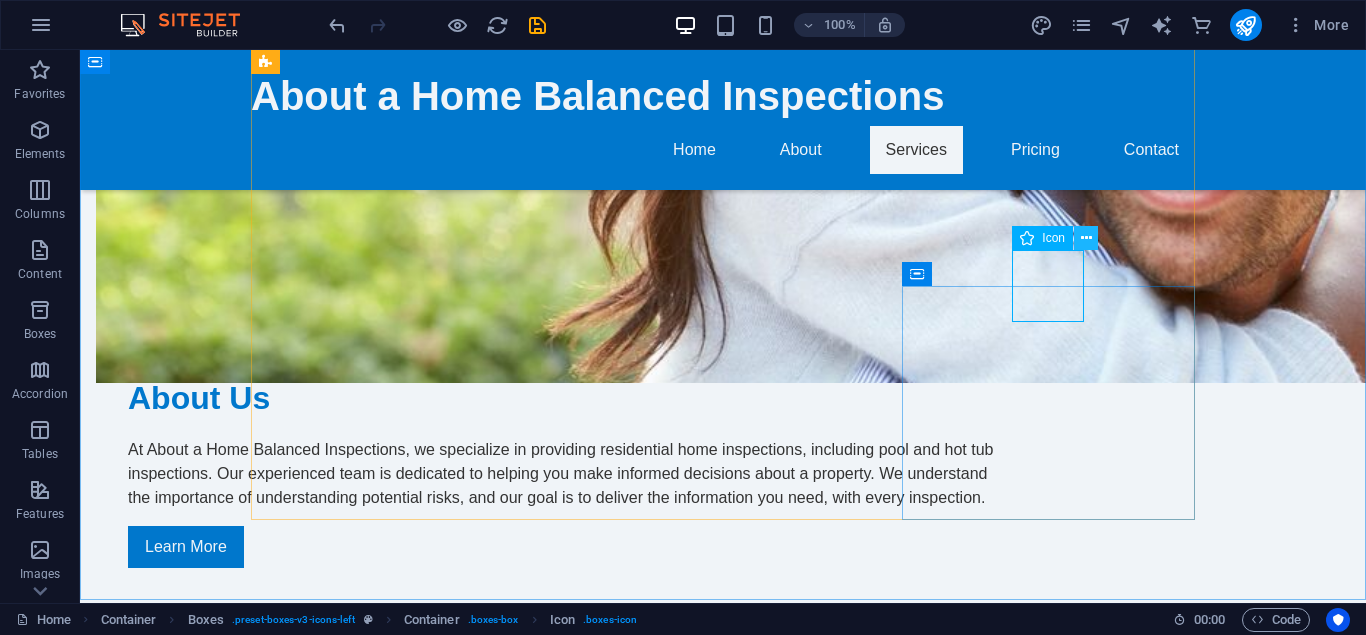 click at bounding box center (1086, 238) 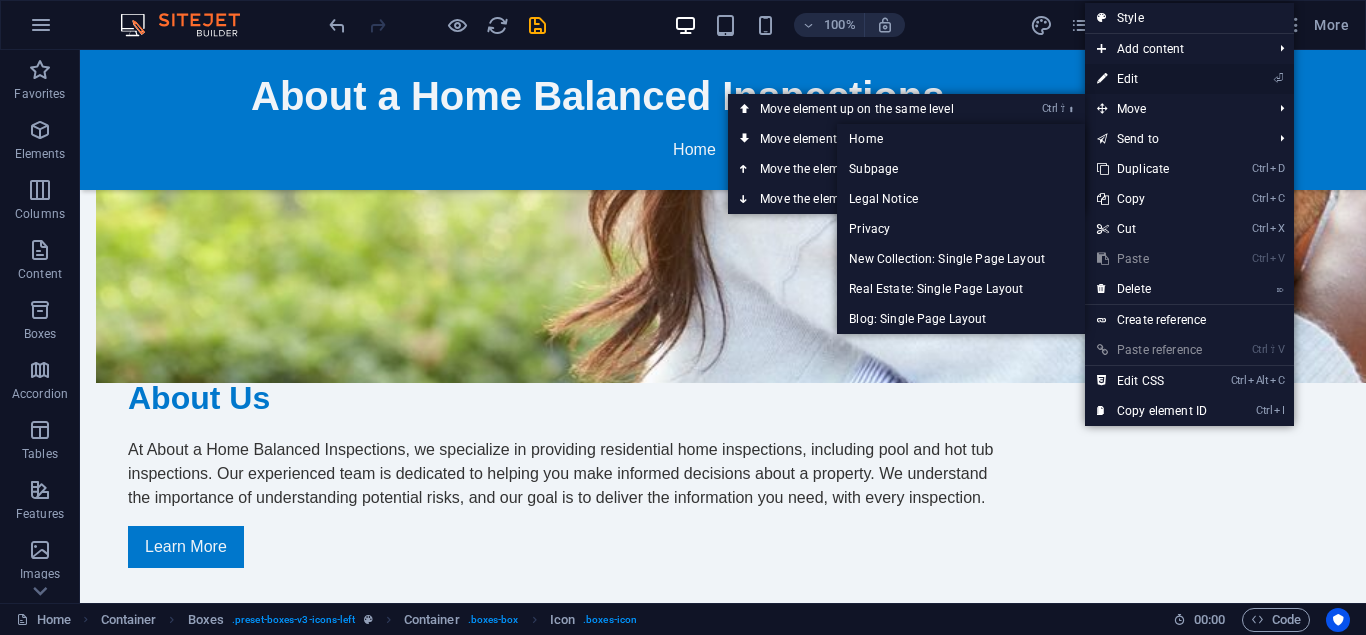 drag, startPoint x: 569, startPoint y: 82, endPoint x: 1134, endPoint y: 66, distance: 565.2265 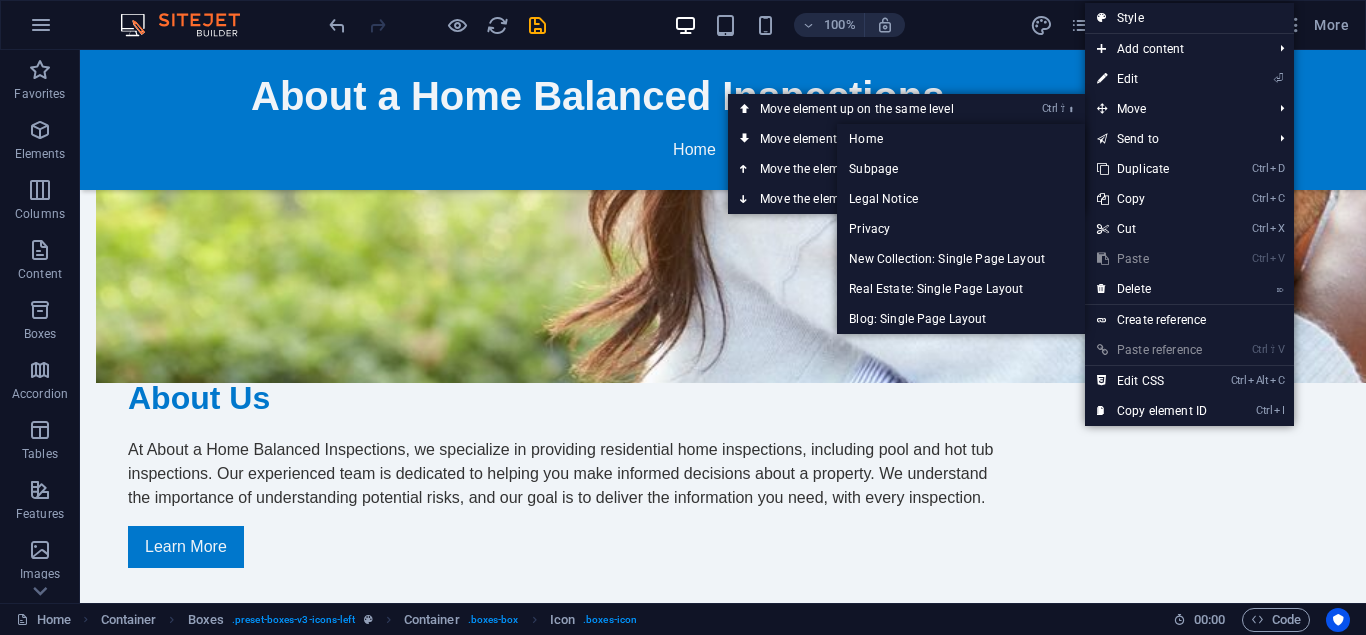 select on "xMidYMid" 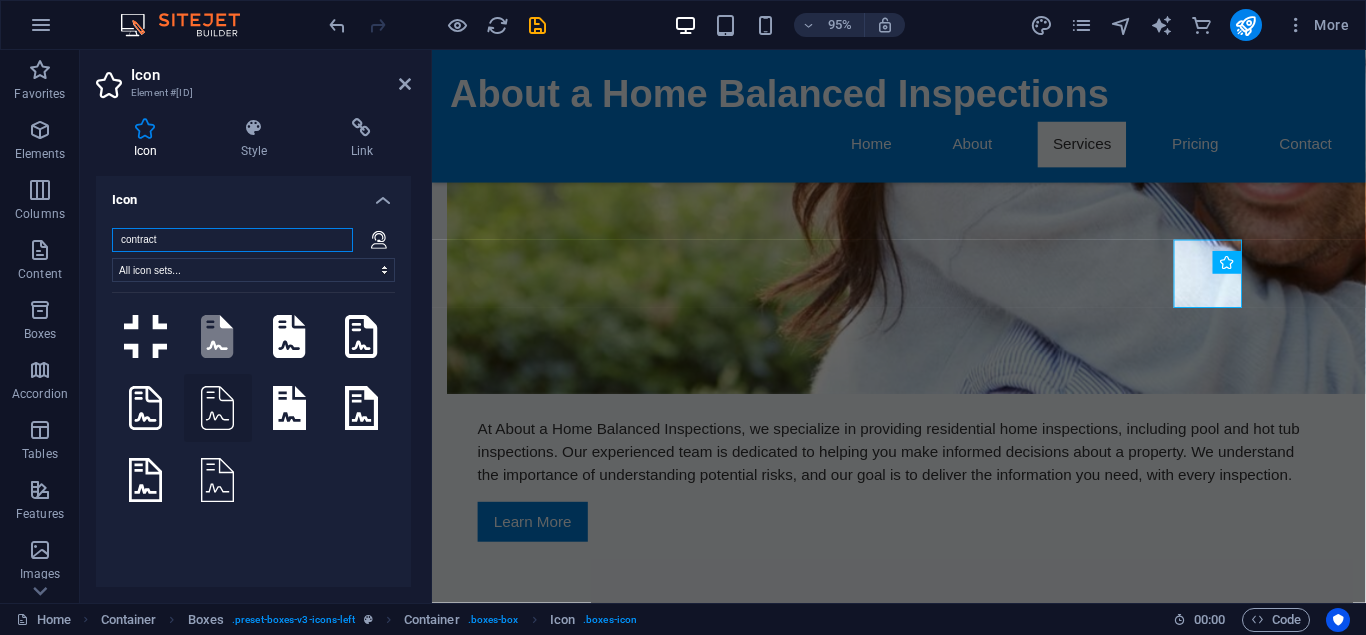 type on "contract" 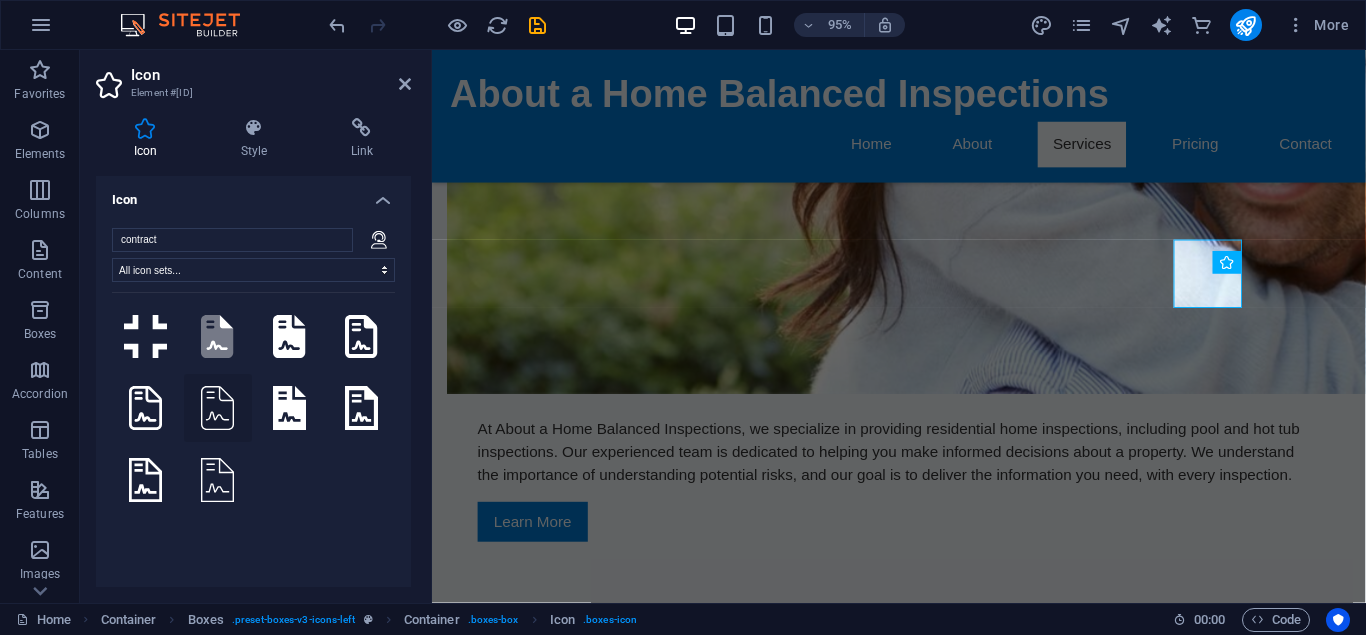 click 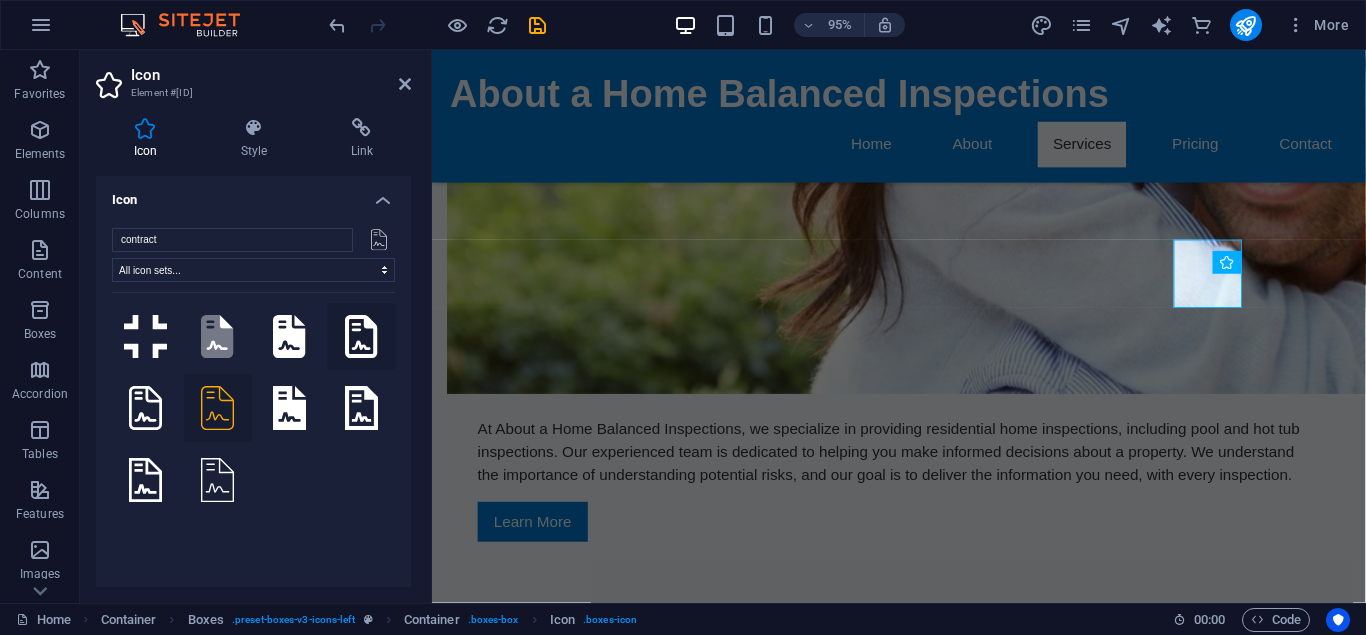 drag, startPoint x: 340, startPoint y: 322, endPoint x: 357, endPoint y: 325, distance: 17.262676 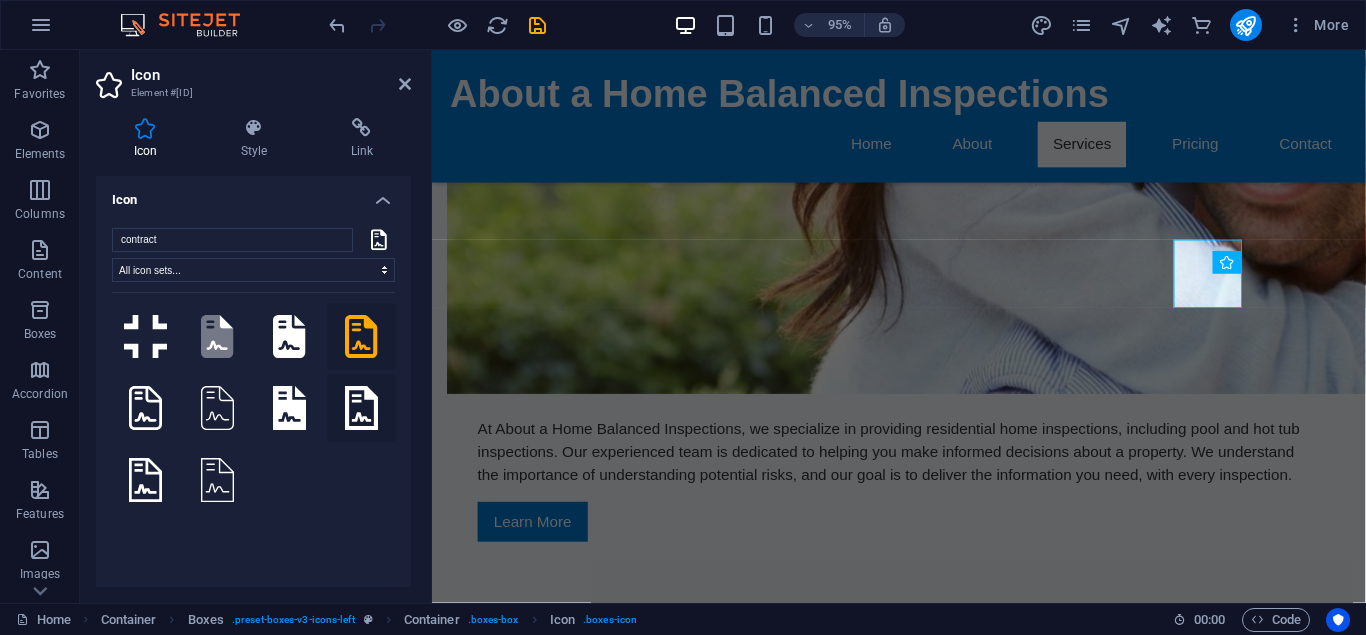 click 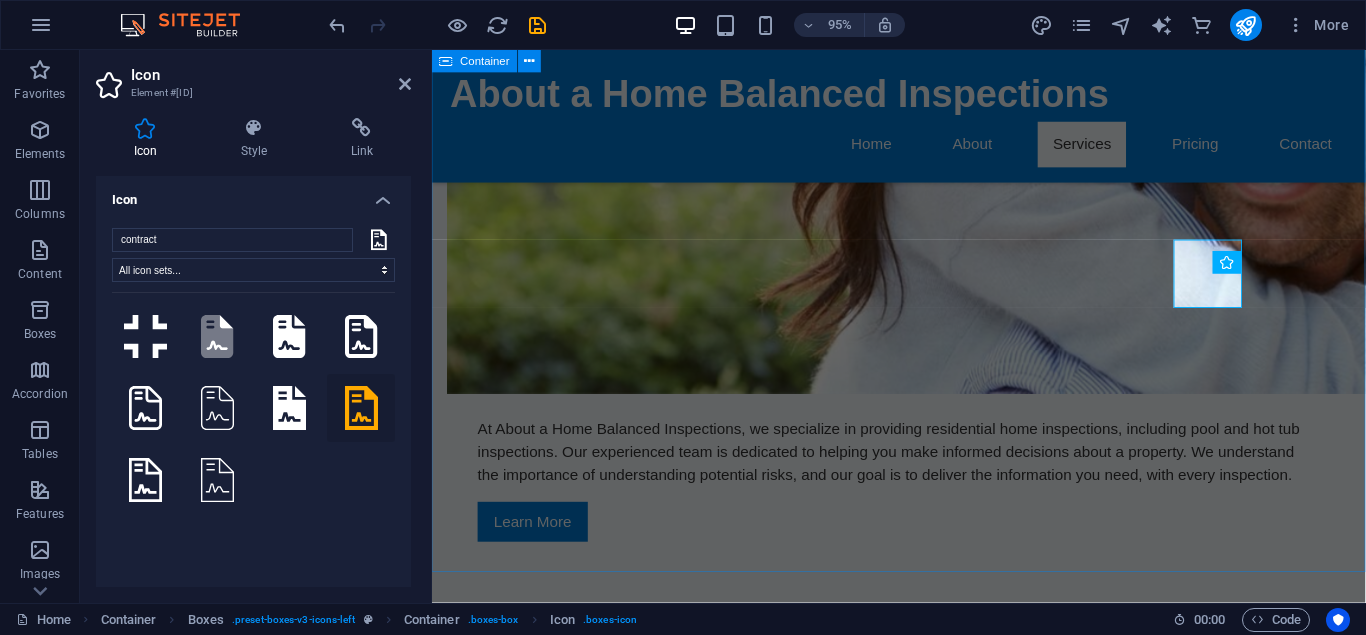 click on "Our Services Comprehensive Home Inspections We provide detailed inspections of residential properties to identify any potential issues. Pool Inspections Ensure your pool is safe and compliant with our in-depth inspections. Hot Tub Inspections We inspect your hot tub for safety, functionality, and maintenance needs. Pre-Purchase Inspections Get peace of mind before buying with our thorough pre-purchase inspections. Pre-Listing Inspections Identify issues before listing your home for sale to ensure a smooth transaction. Warranty Inspections Protect your investment with our warranty inspections before your warranty expires." at bounding box center (923, 1649) 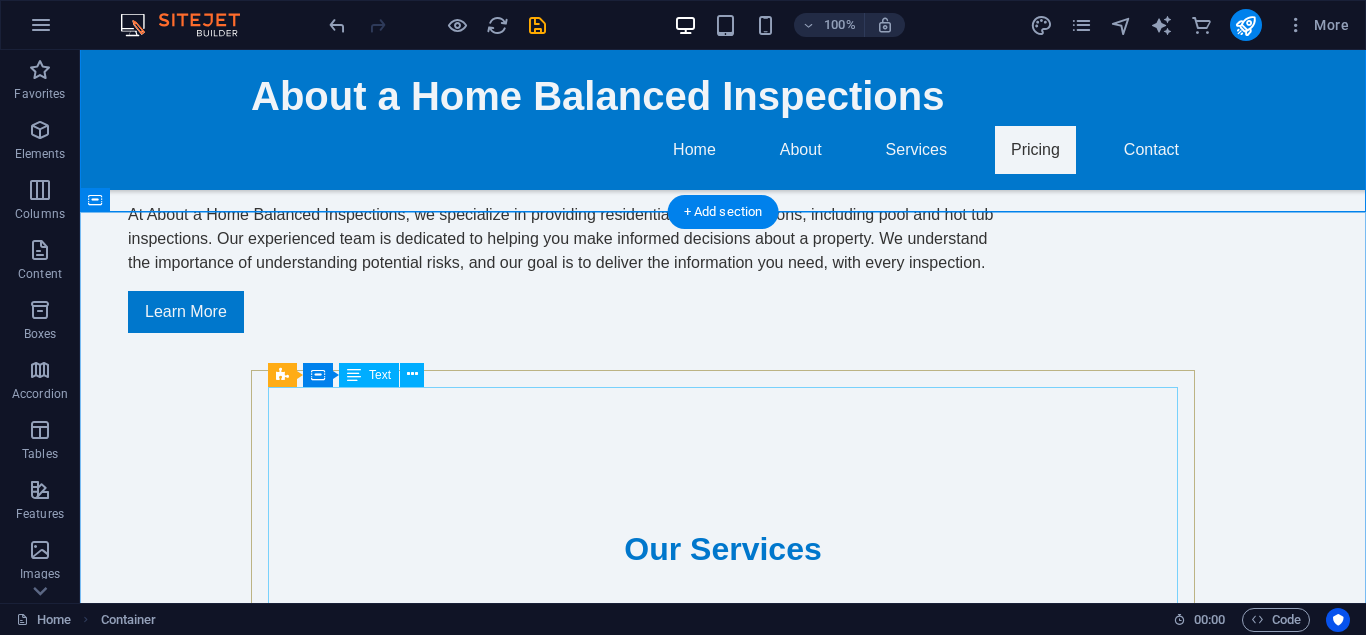 scroll, scrollTop: 1836, scrollLeft: 0, axis: vertical 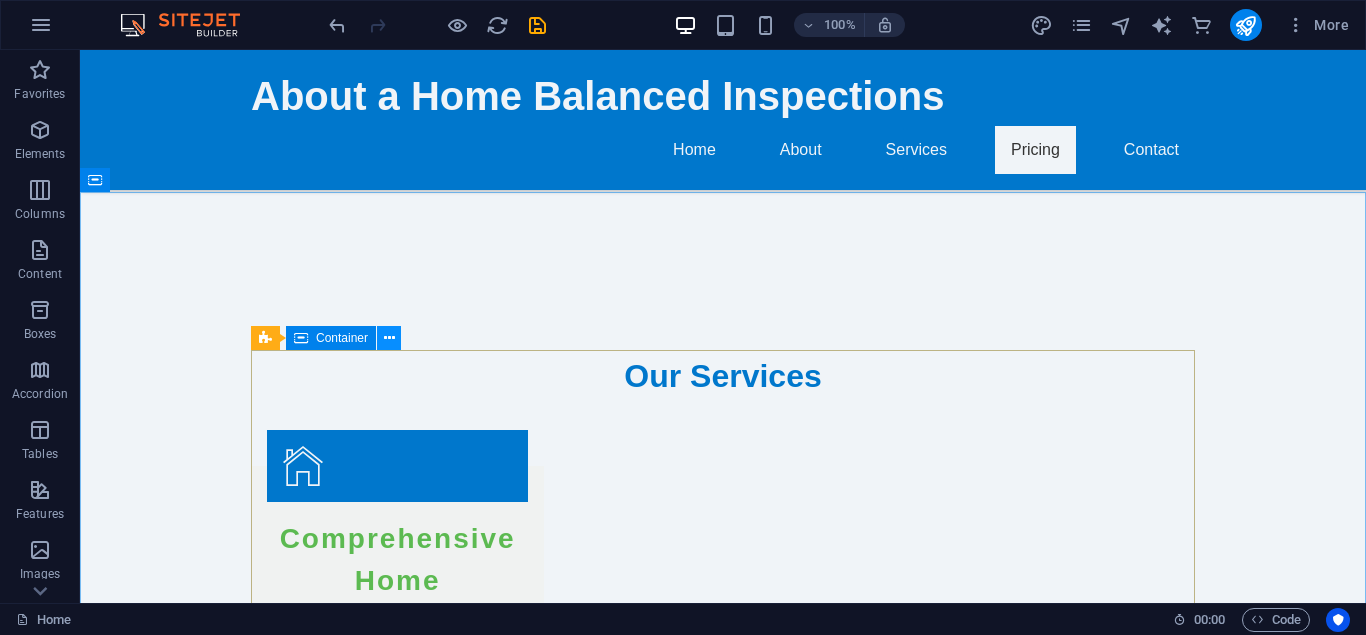 click at bounding box center (389, 338) 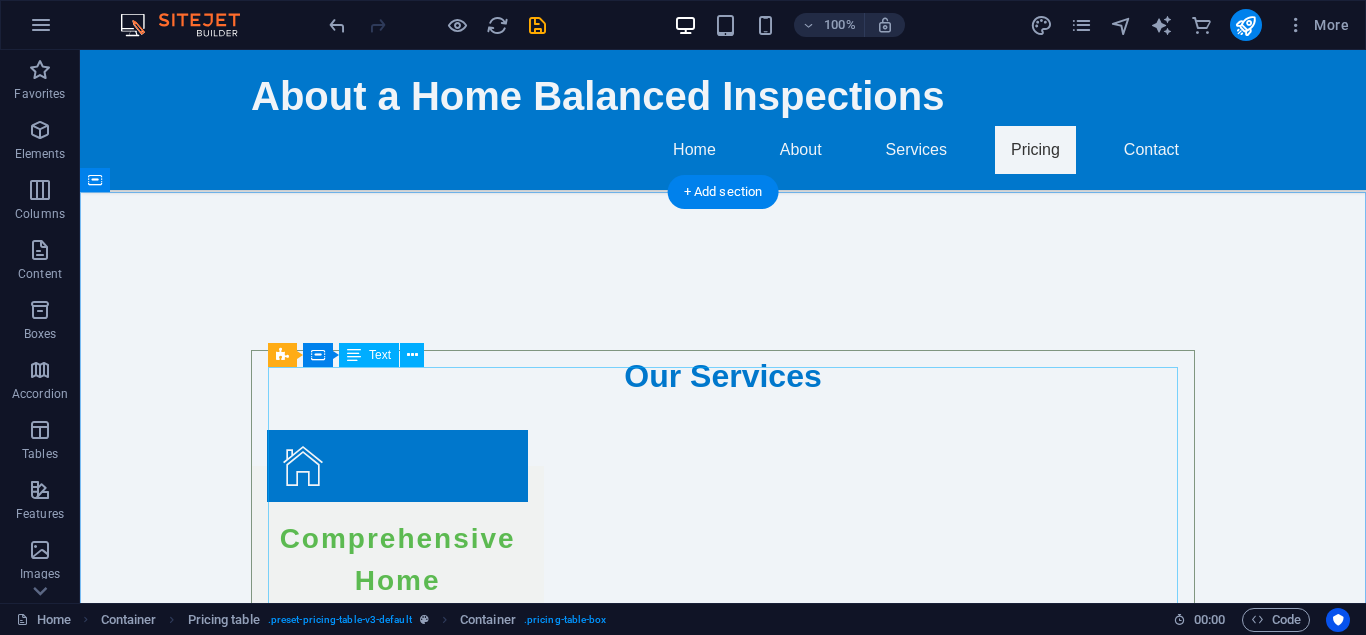 click on "Complete Home Check-Up Thorough inspection of the entire house including roof, plumbing, and electrical systems.
$299
Safety and Compliance Check Detailed assessment of pool safety features and compliance with local regulations.
$150
Hot Tub Condition Review Evaluation of your hot tub's functionality and safety features.
$100
Extra Areas of Concern Inspection of additional property features like decking or sheds.
$75
Radon Level Assessment Testing for radon levels to ensure home safety.
$150
After Repairs Evaluation Re-inspection to ensure all repairs have been completed appropriately.
$120" at bounding box center (723, 2579) 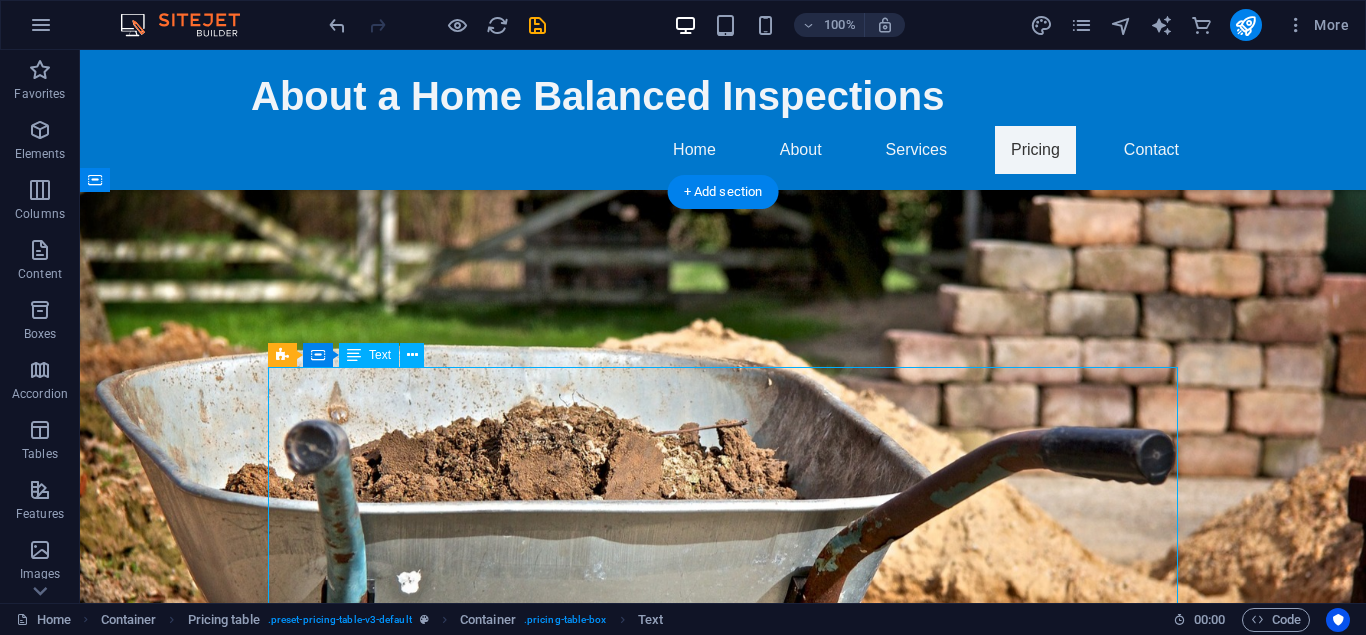 scroll, scrollTop: 1836, scrollLeft: 0, axis: vertical 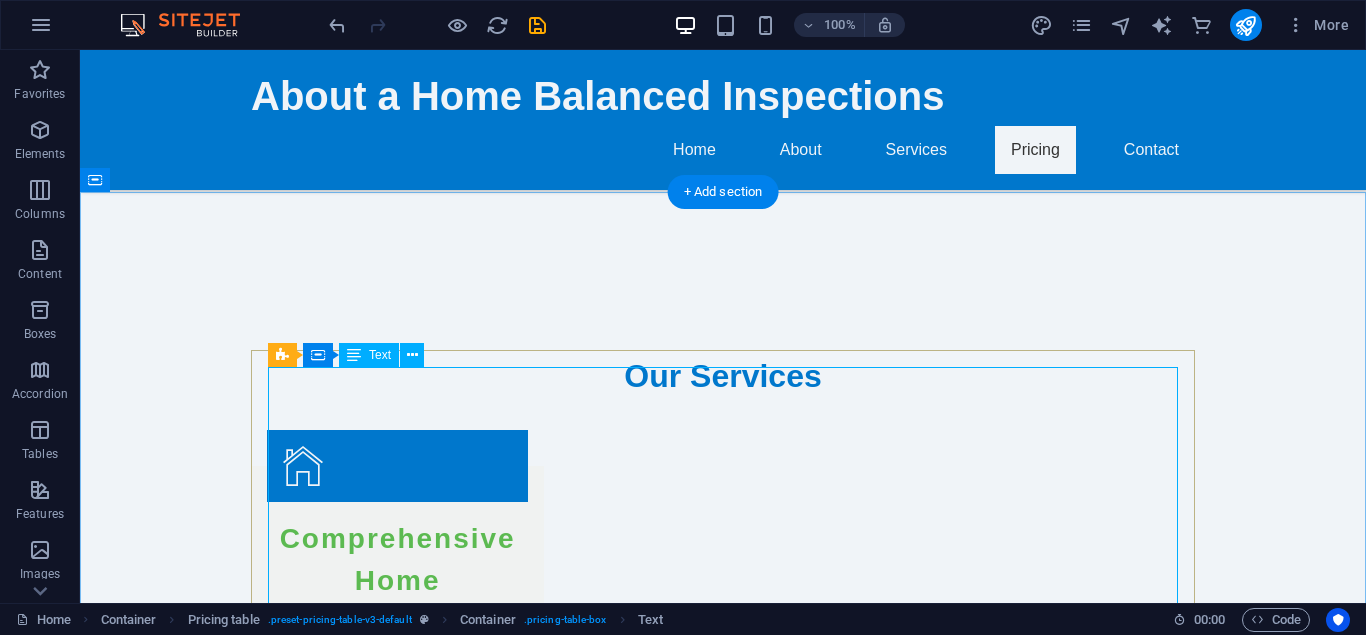 click on "Complete Home Check-Up Thorough inspection of the entire house including roof, plumbing, and electrical systems.
$299
Safety and Compliance Check Detailed assessment of pool safety features and compliance with local regulations.
$150
Hot Tub Condition Review Evaluation of your hot tub's functionality and safety features.
$100
Extra Areas of Concern Inspection of additional property features like decking or sheds.
$75
Radon Level Assessment Testing for radon levels to ensure home safety.
$150
After Repairs Evaluation Re-inspection to ensure all repairs have been completed appropriately.
$120" at bounding box center (723, 2579) 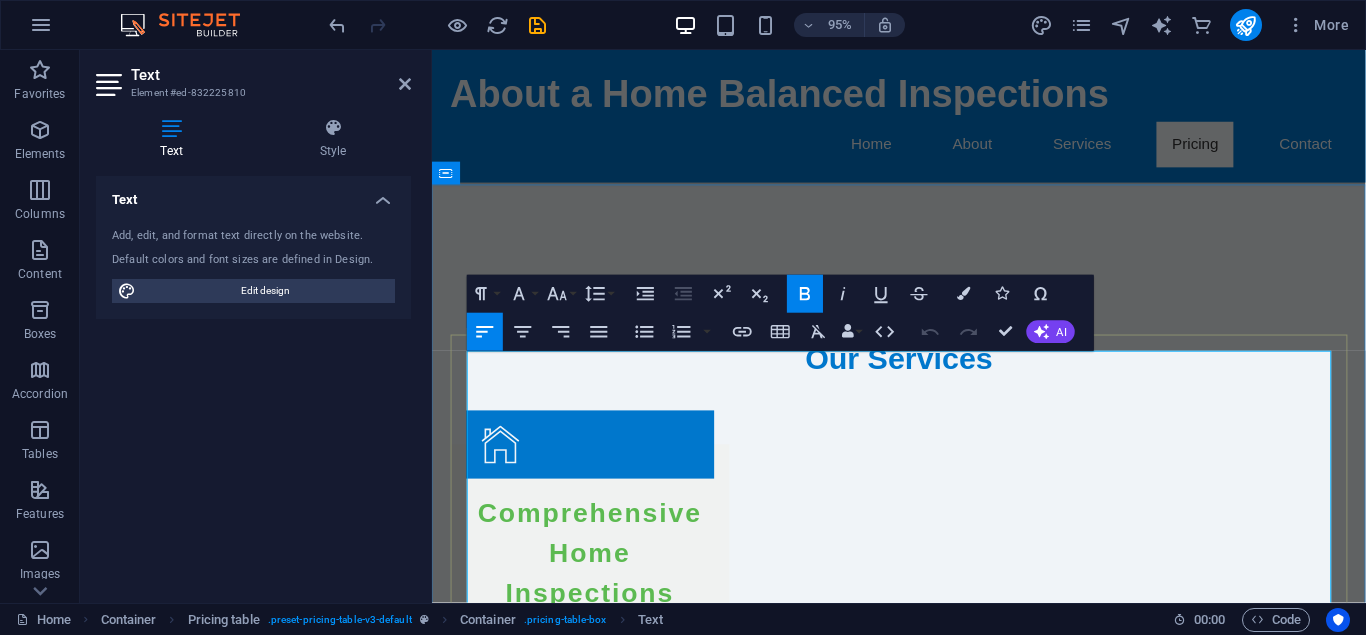 drag, startPoint x: 1346, startPoint y: 398, endPoint x: 1368, endPoint y: 403, distance: 22.561028 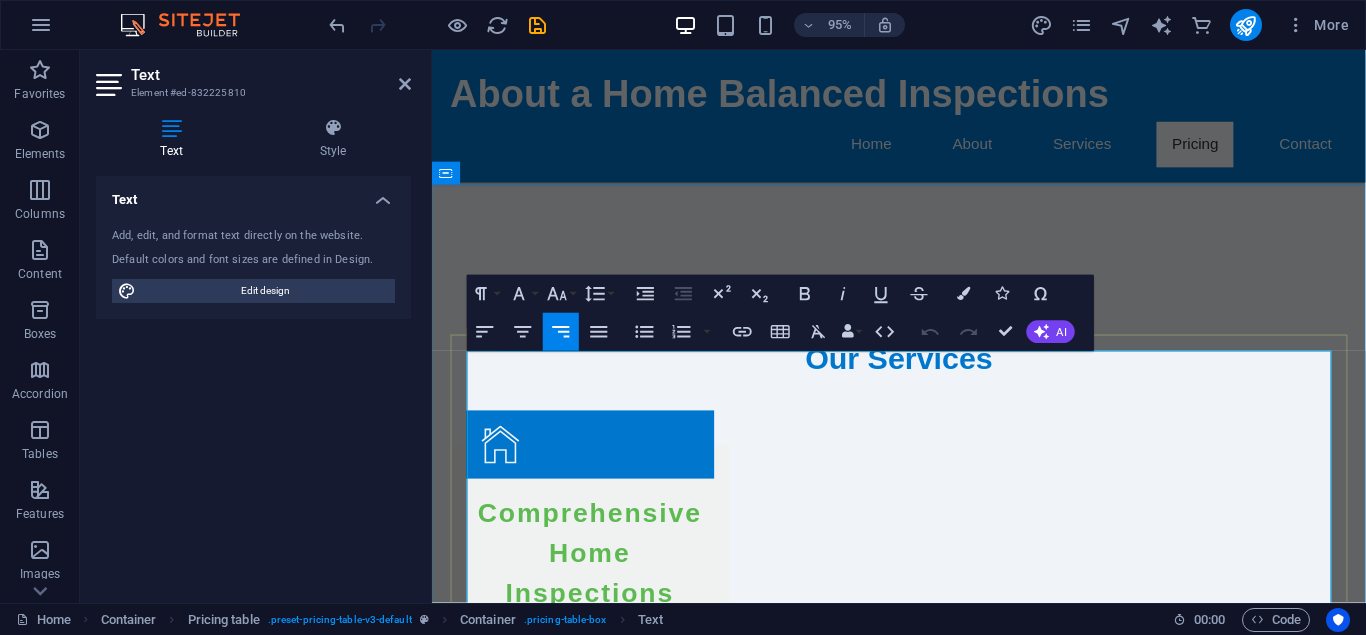 type 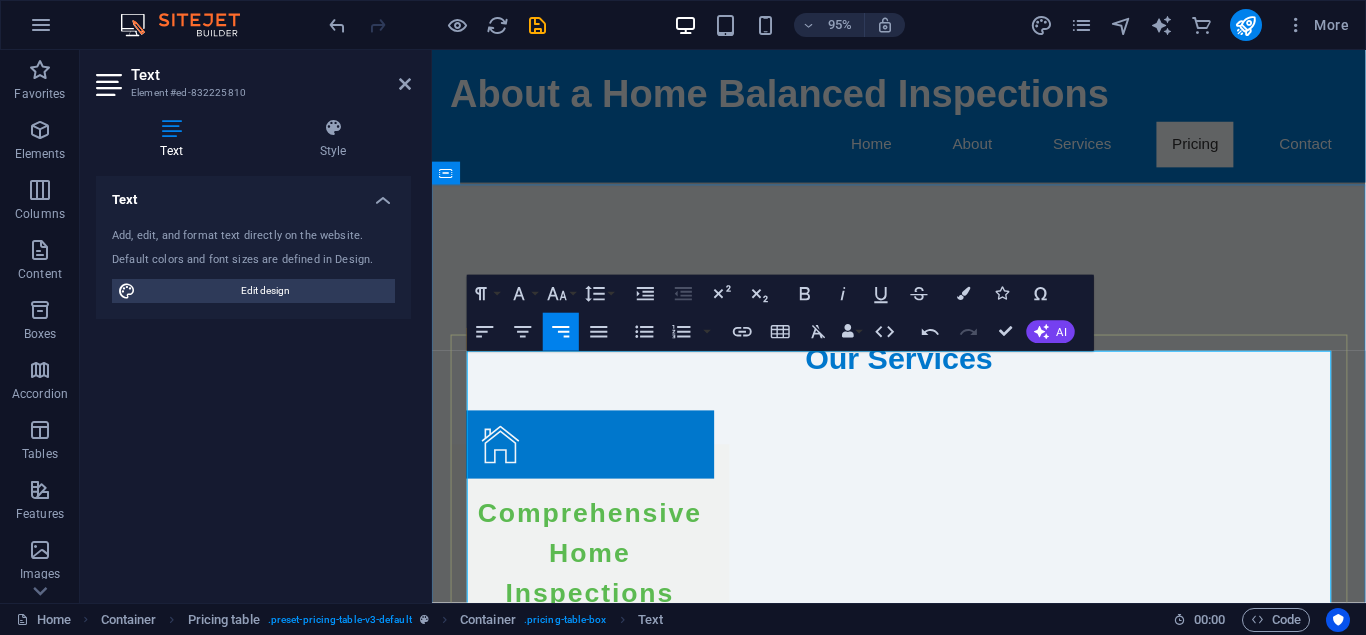click on "Complete Home Check-Up" at bounding box center (592, 2405) 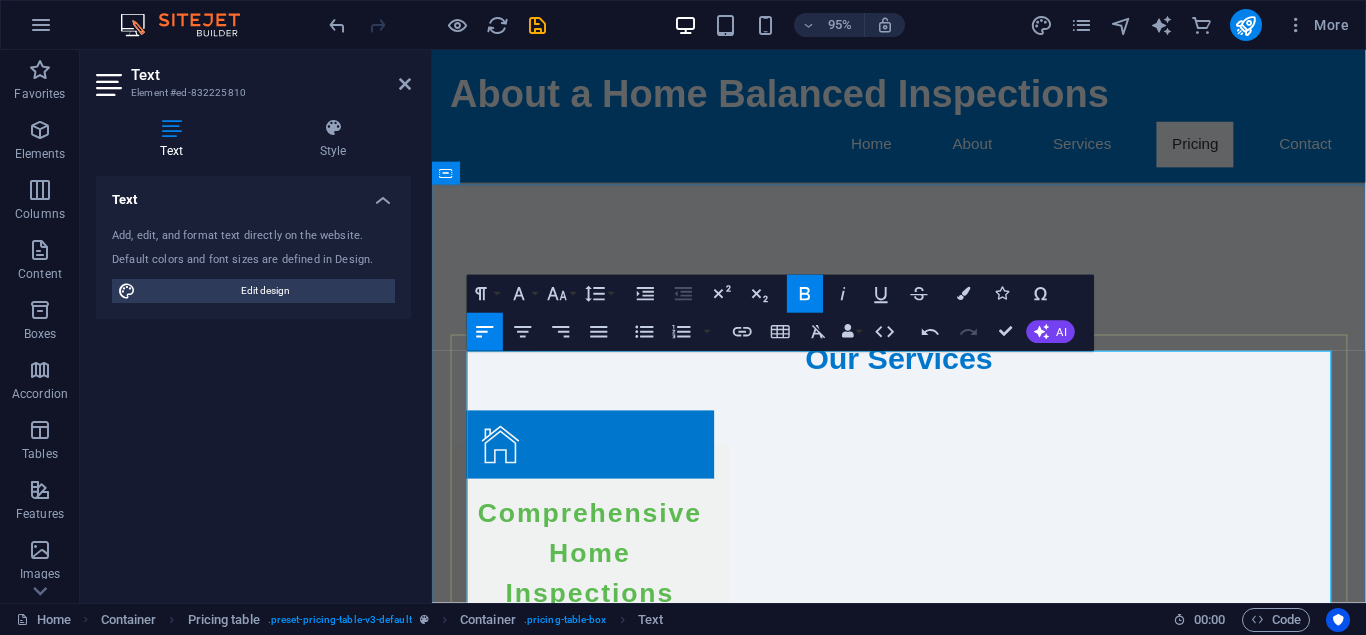 click on "HSINGLE FAMILY Home UNDER 3,000 square FEET" at bounding box center [707, 2405] 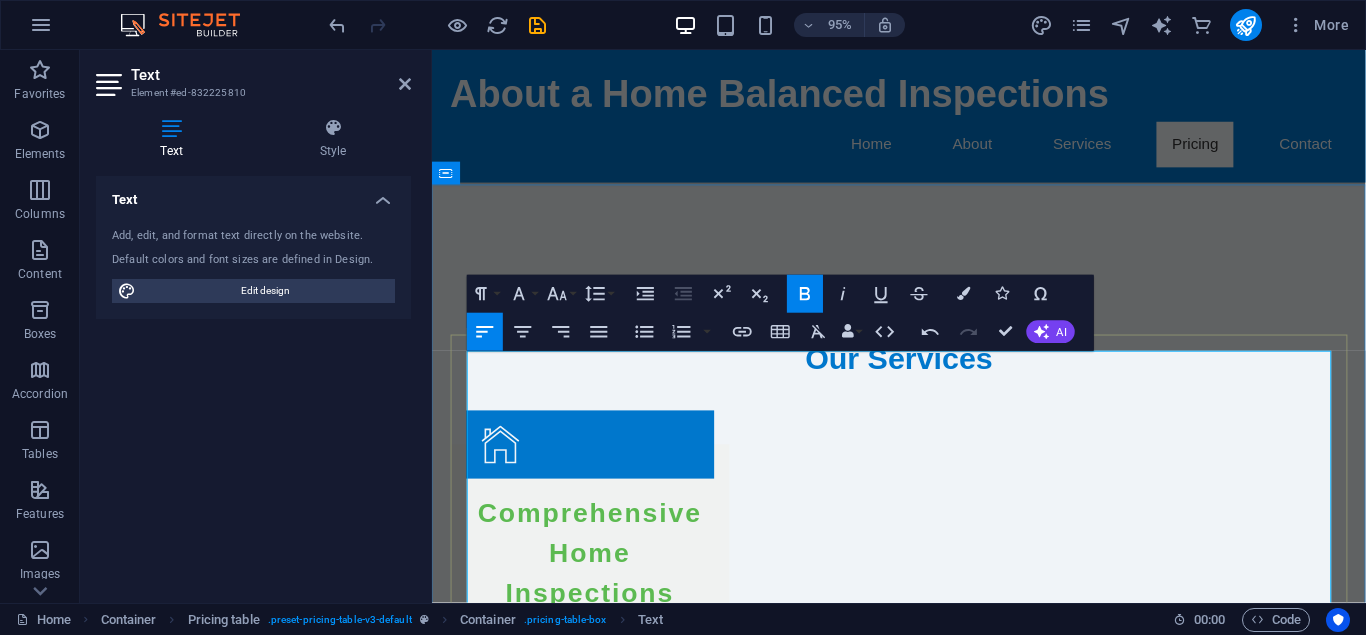 click on "TOWNHOUS INSPECTION  y and Compliance Check" at bounding box center (685, 2470) 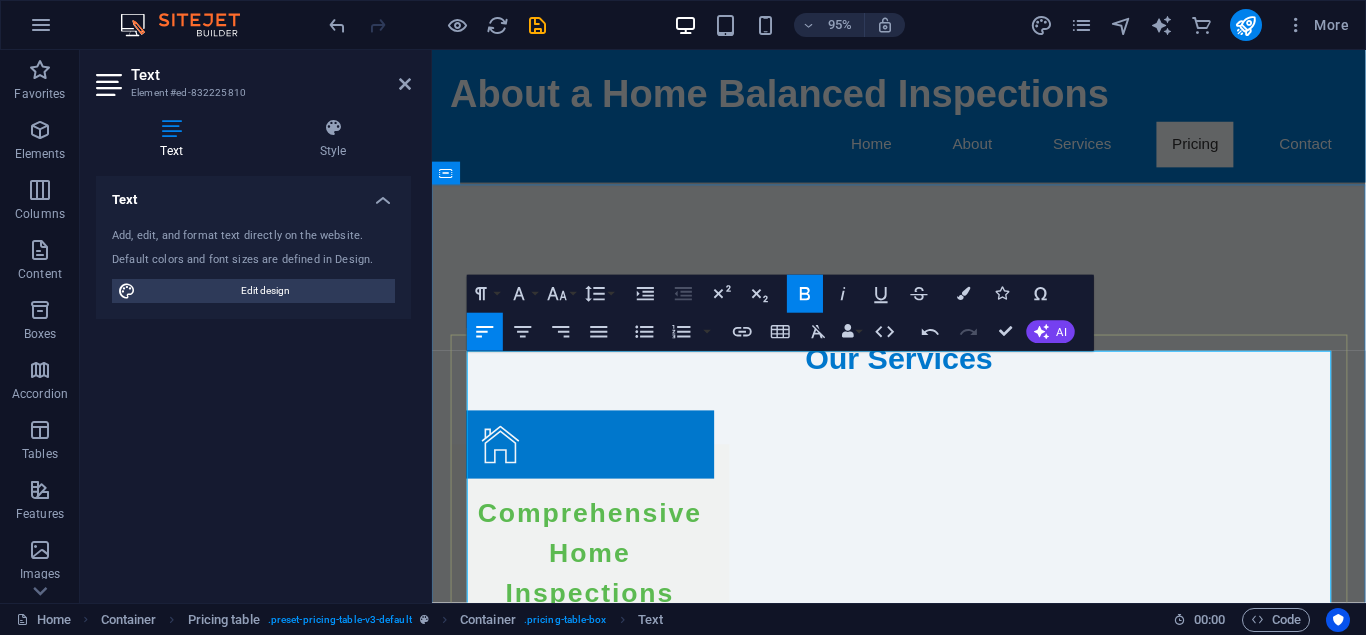 click on "TOWNHOUS INSPECTION" at bounding box center (576, 2470) 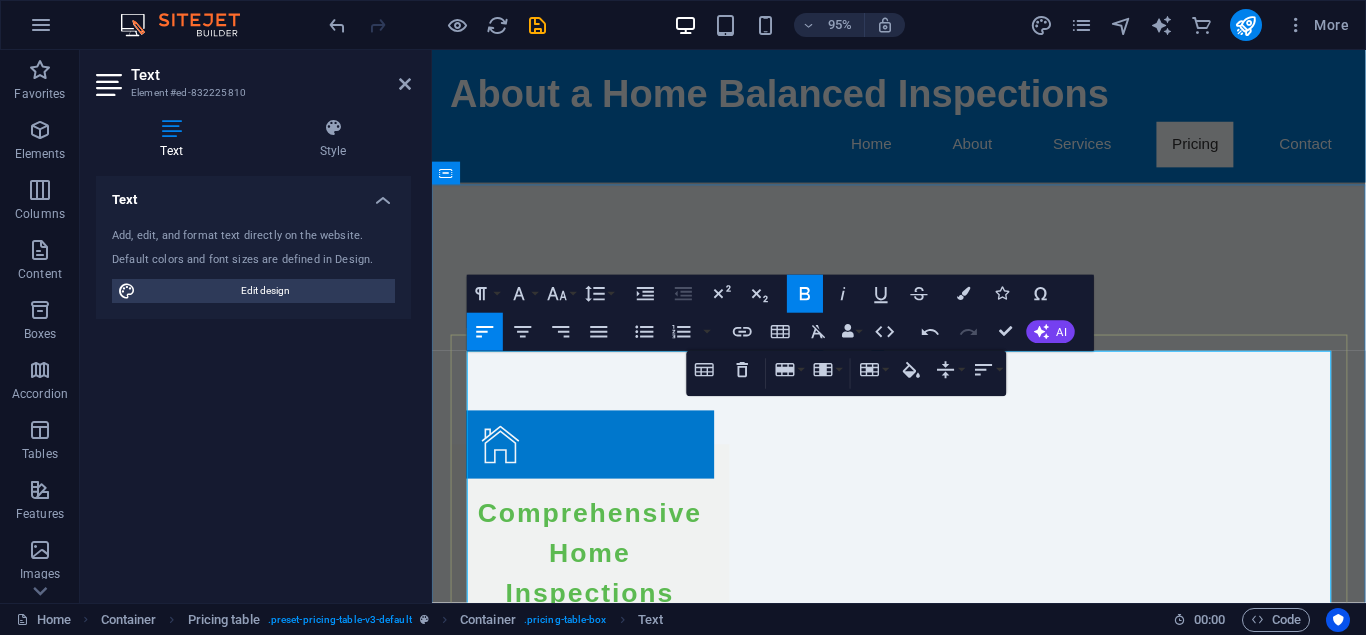 click on "Hot Tub Condition Review Evaluation of your hot tub's functionality and safety features." at bounding box center (859, 2548) 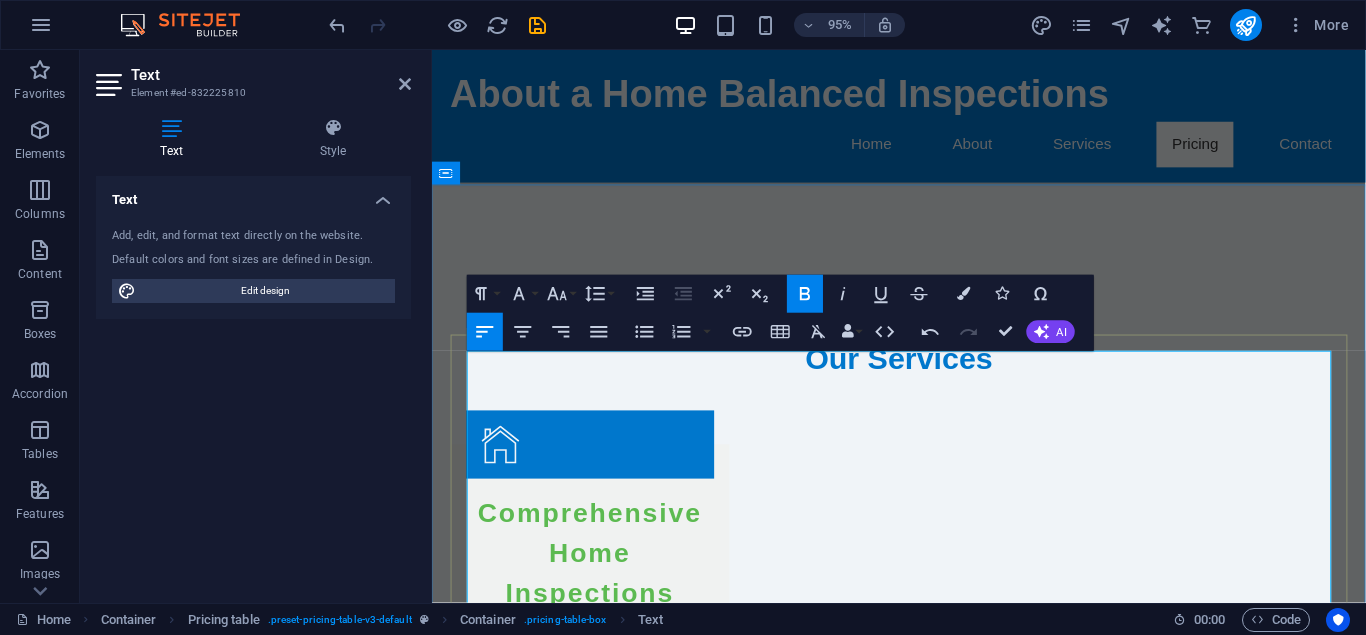 click on "Hot Tub Condition Review" at bounding box center [593, 2535] 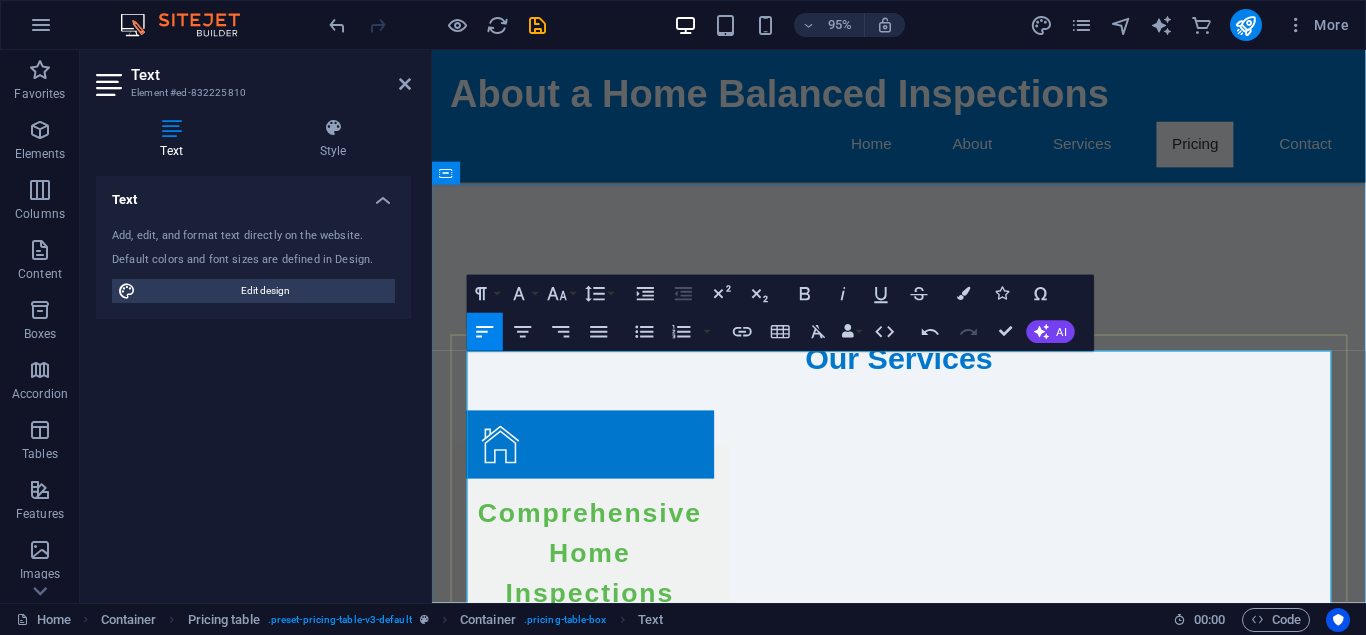 click on "Tub Condition Review" at bounding box center [634, 2535] 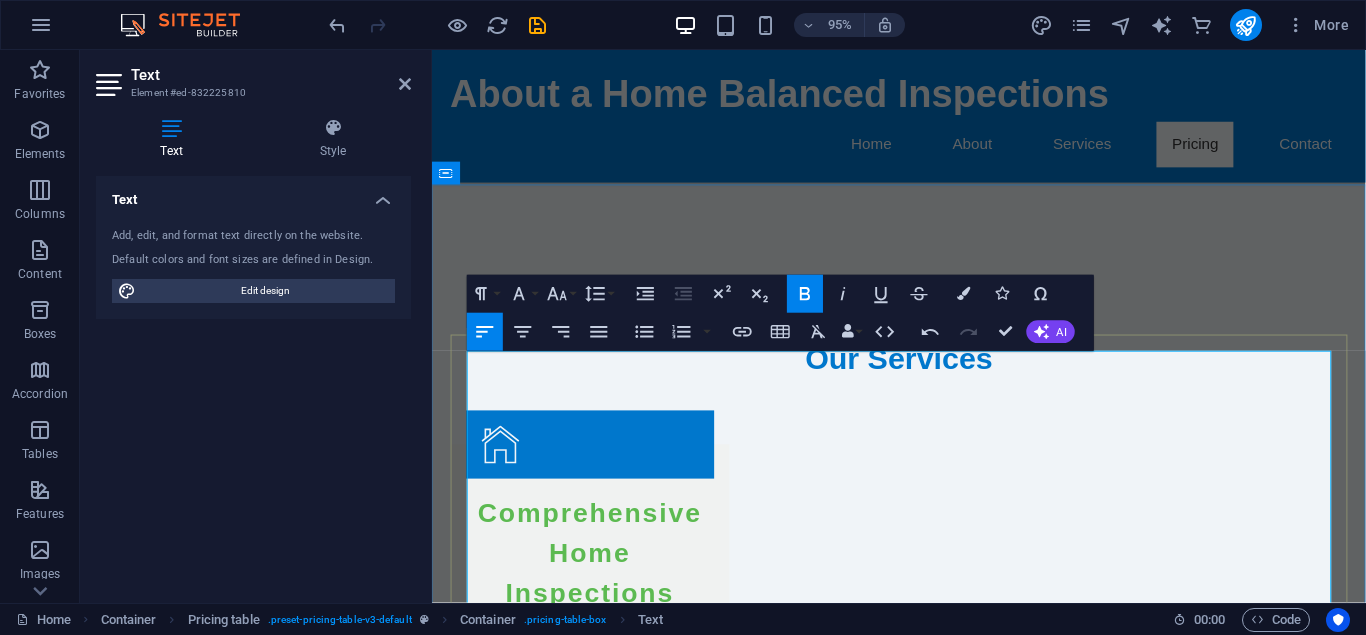 click on "Tub CoNDO INSPECTION  ndition Review" at bounding box center [703, 2535] 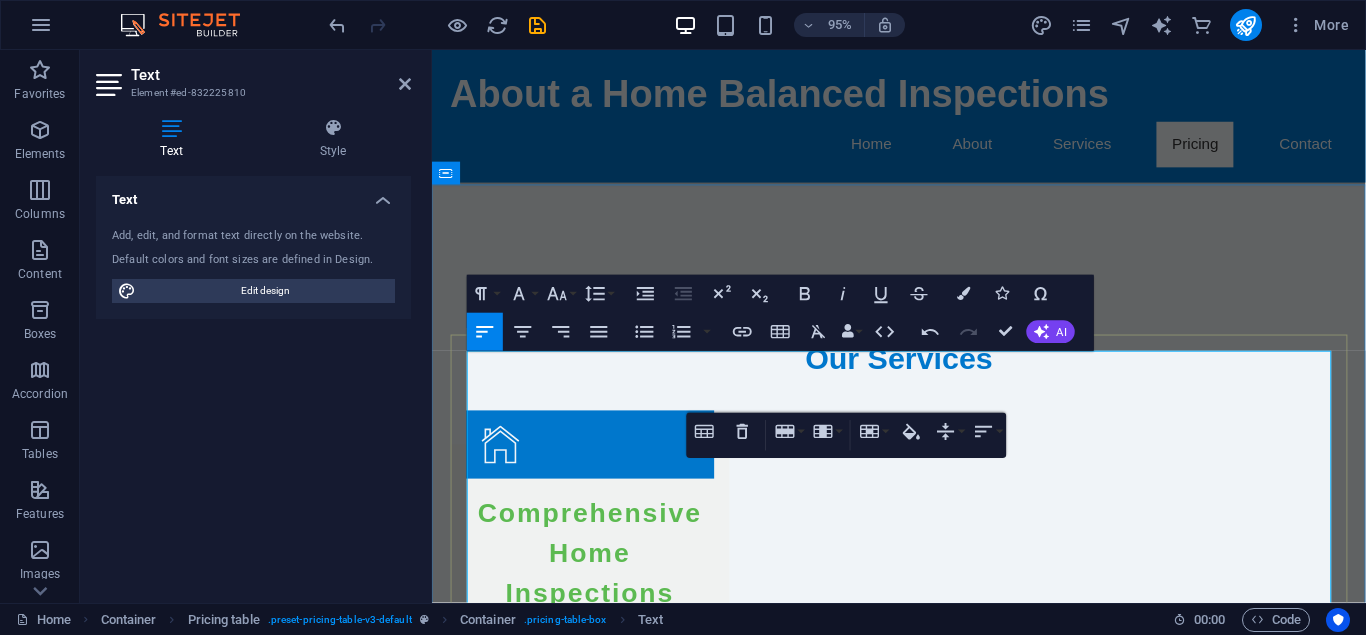 click on "Tub CoNDO INSPECTION" at bounding box center [636, 2535] 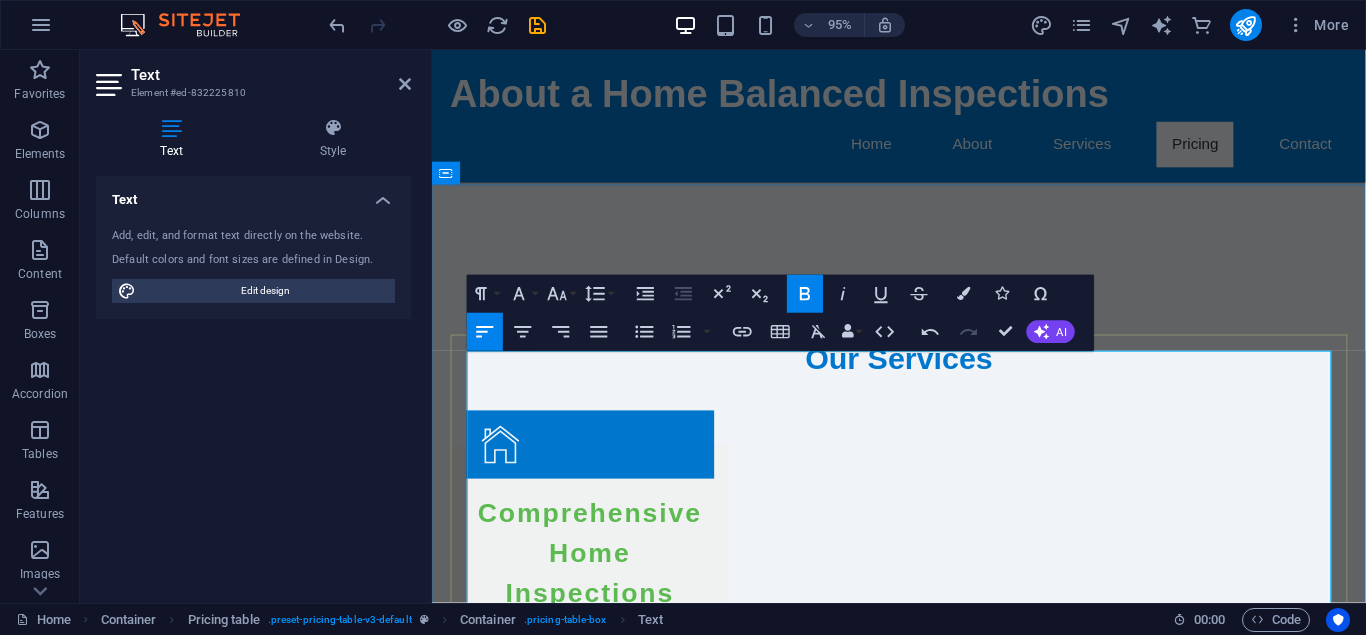 click on "Tub CoNDO INSPECTION" at bounding box center (636, 2535) 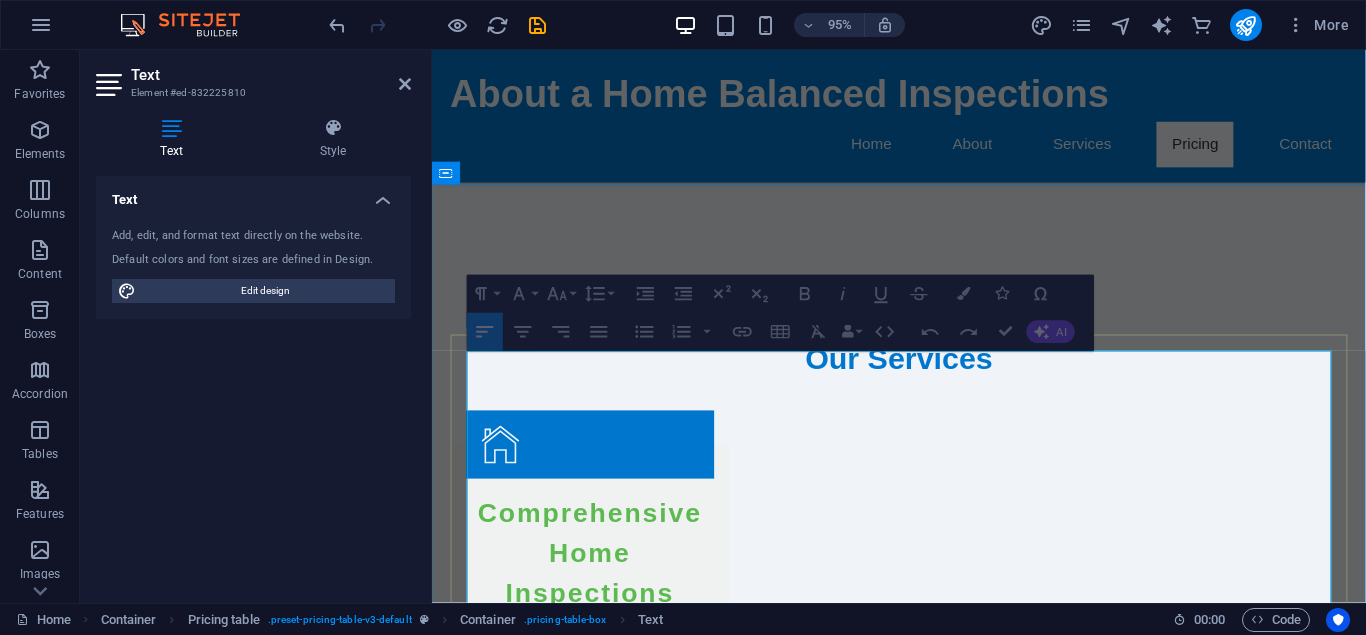 drag, startPoint x: 1104, startPoint y: 410, endPoint x: 476, endPoint y: 412, distance: 628.0032 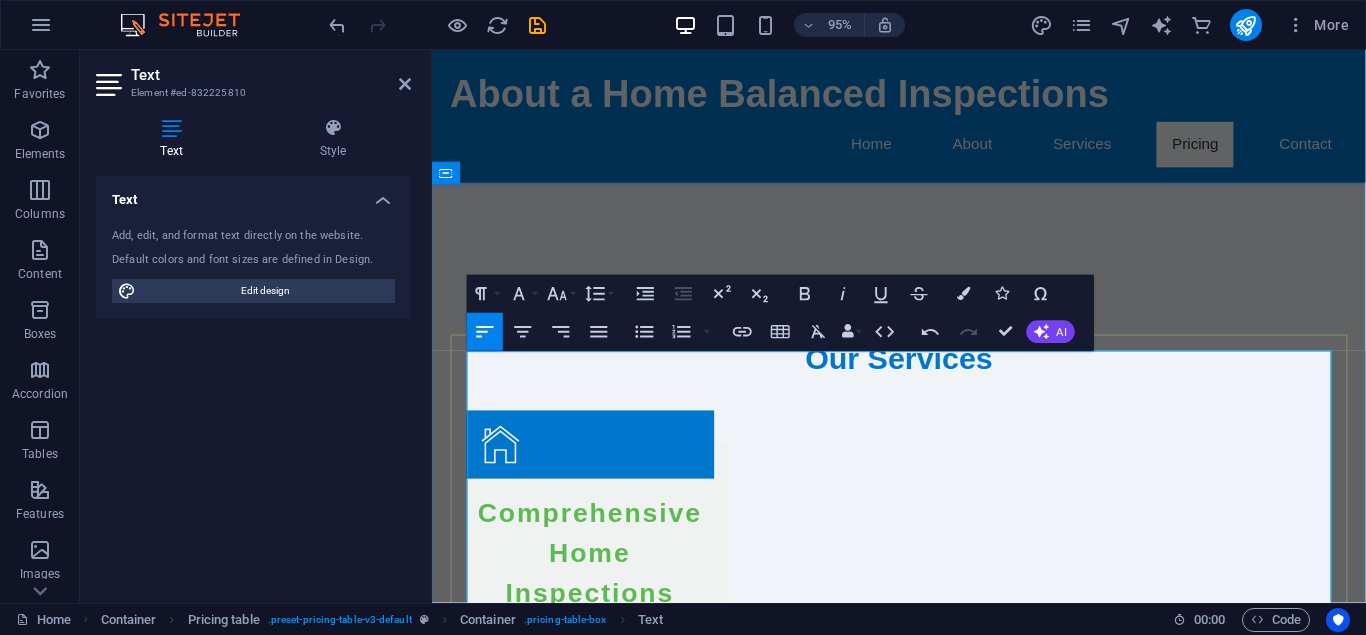 drag, startPoint x: 476, startPoint y: 412, endPoint x: 1098, endPoint y: 412, distance: 622 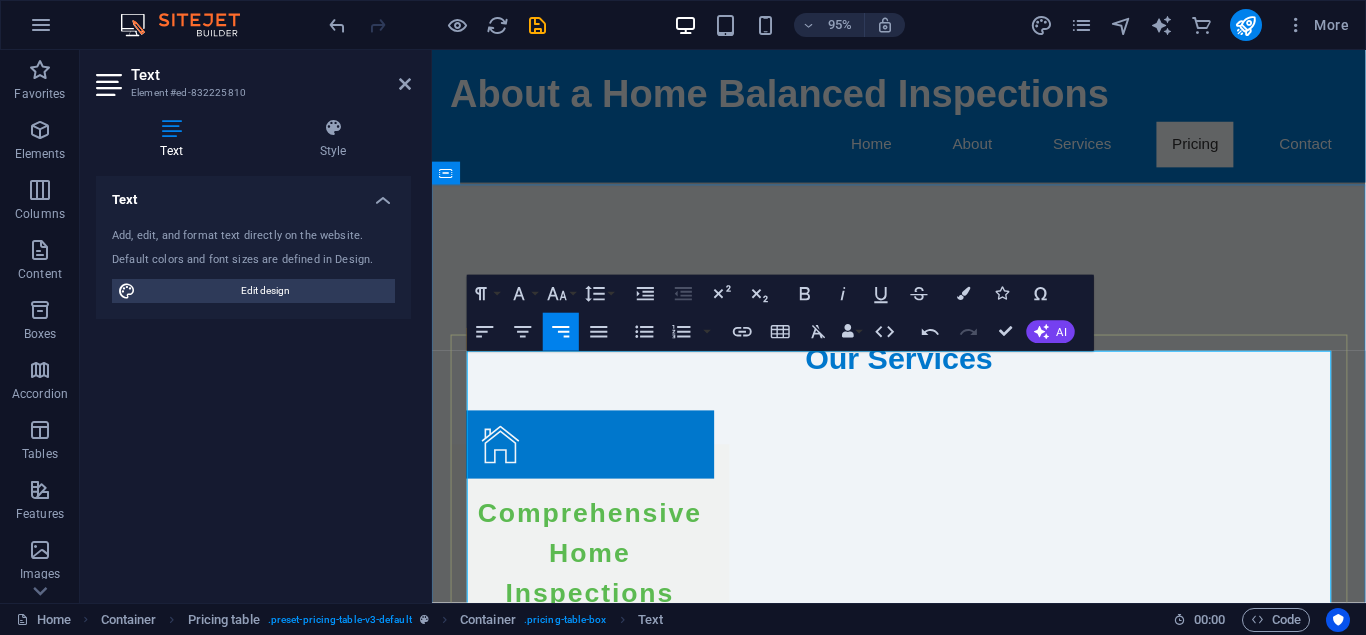 click on "Thorough inspection of the entire house including roof, plumbing, and electrical systems" at bounding box center [860, 2504] 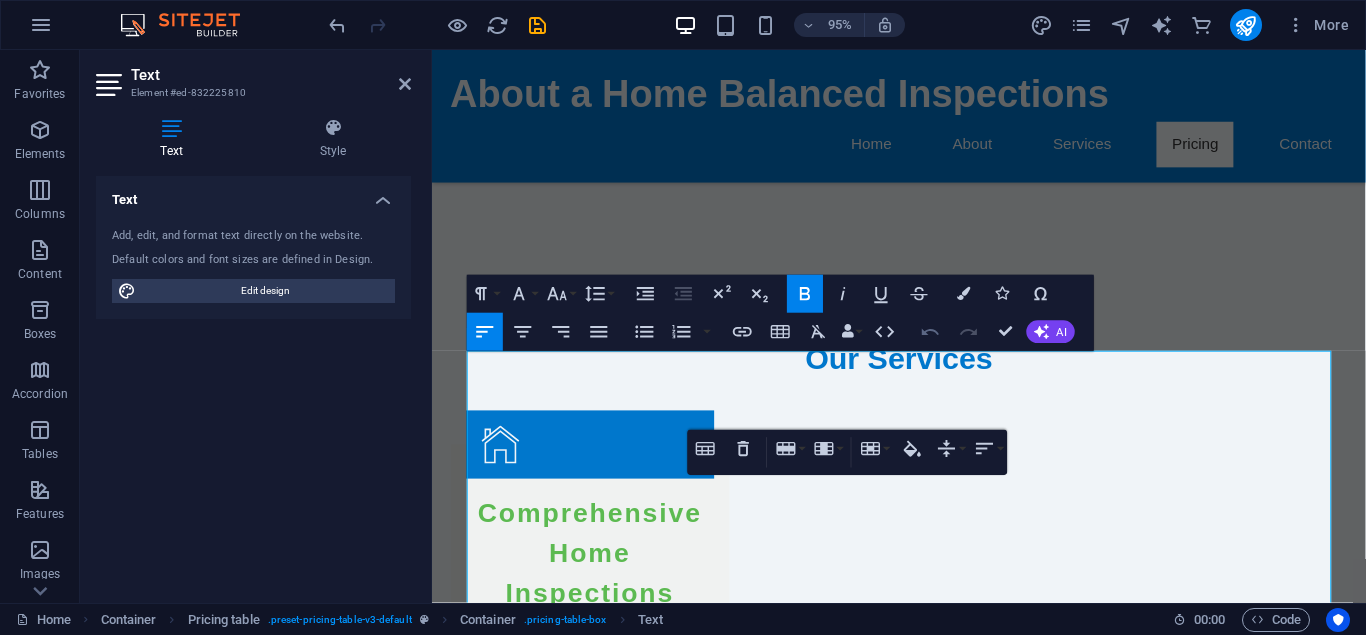 click 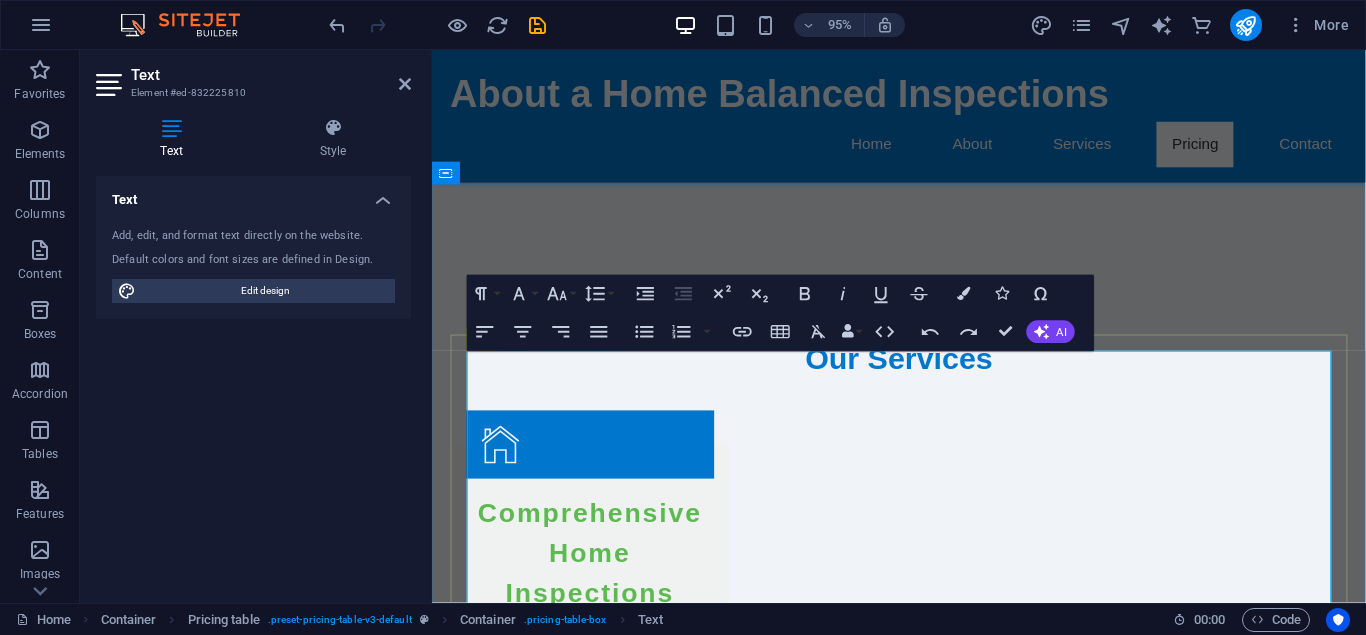 click on "Detailed assessment of pool safety features and compliance with local regulations." at bounding box center (770, 2518) 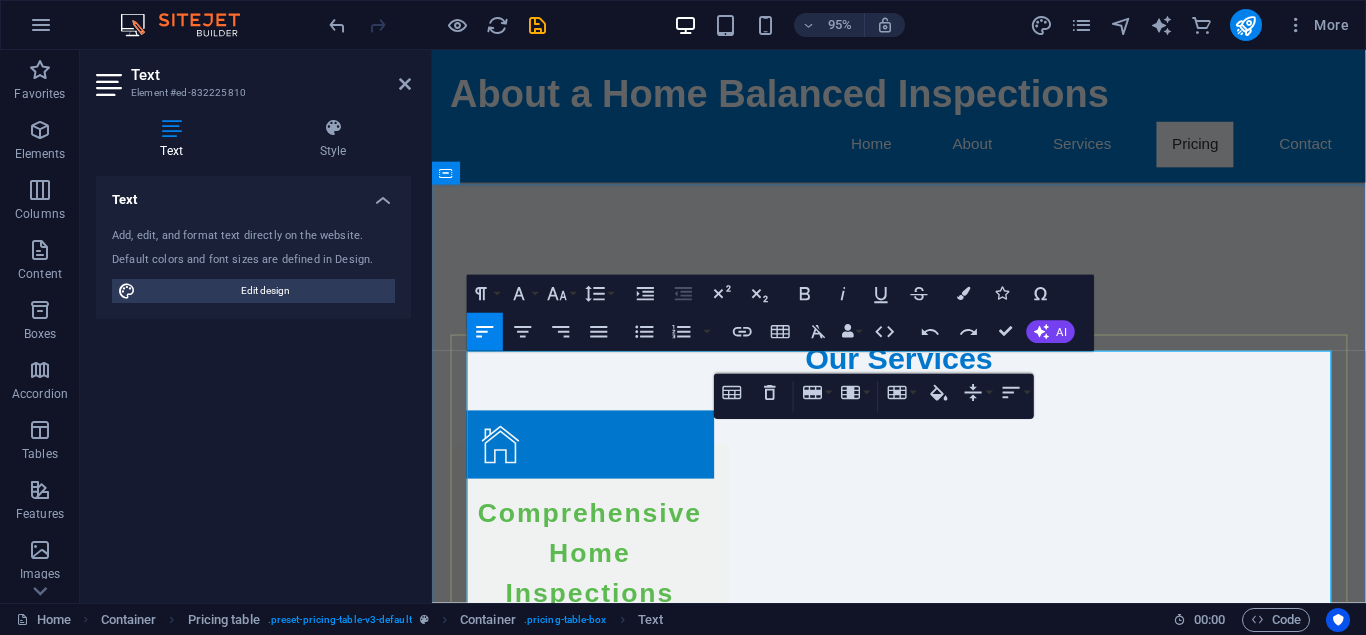 click on "Detailed assessment of pool safety features and compliance with local regulations." at bounding box center [770, 2518] 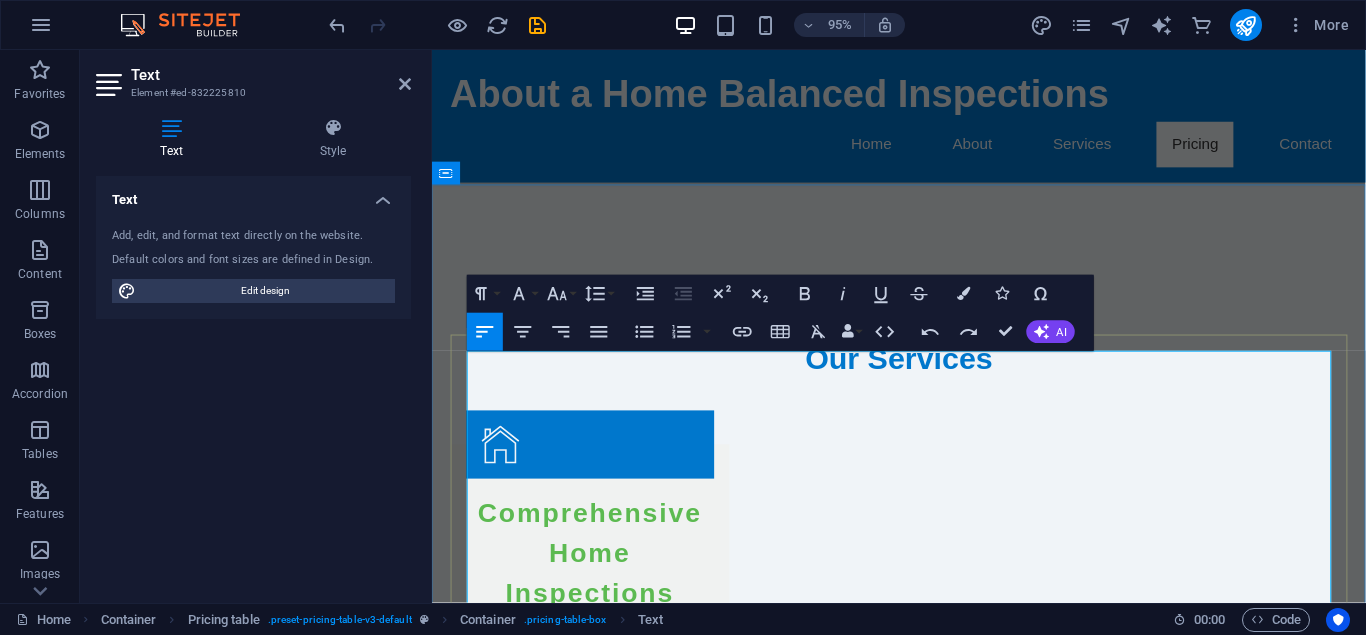 click on "Detailed assessment of pool safety features and compliance with local regulations." at bounding box center (770, 2518) 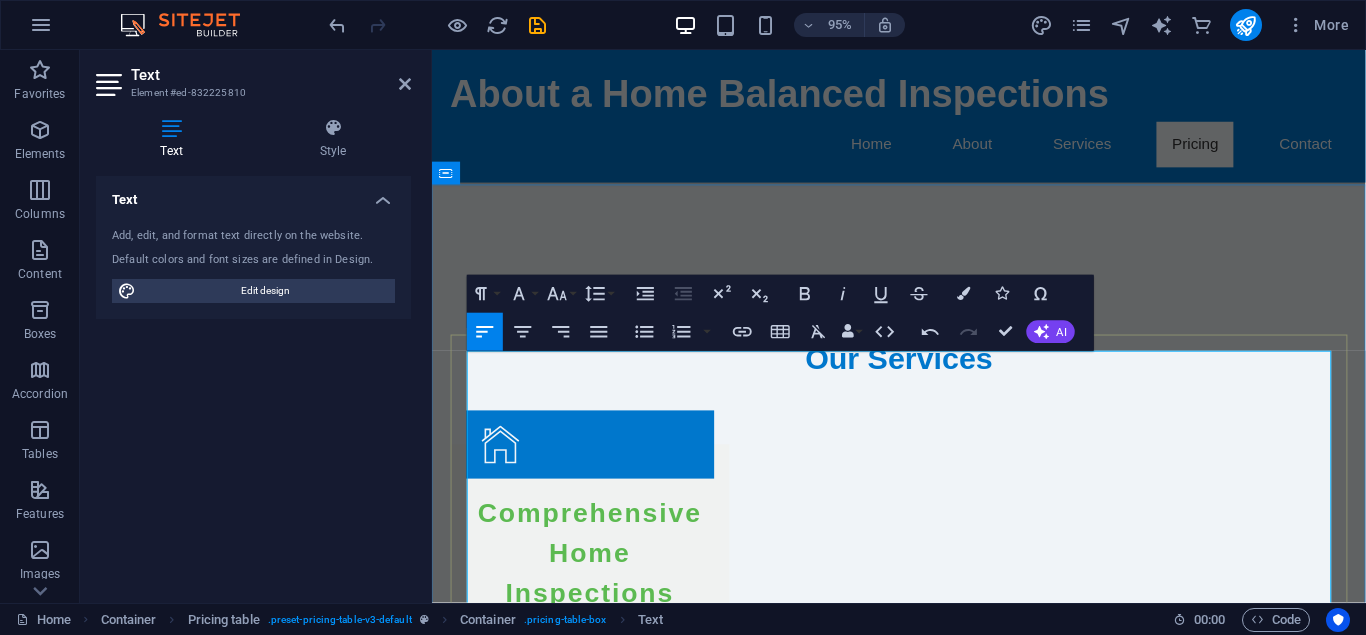 click on "Evaluation of your hot tub's functionality and safety features." at bounding box center (691, 2583) 